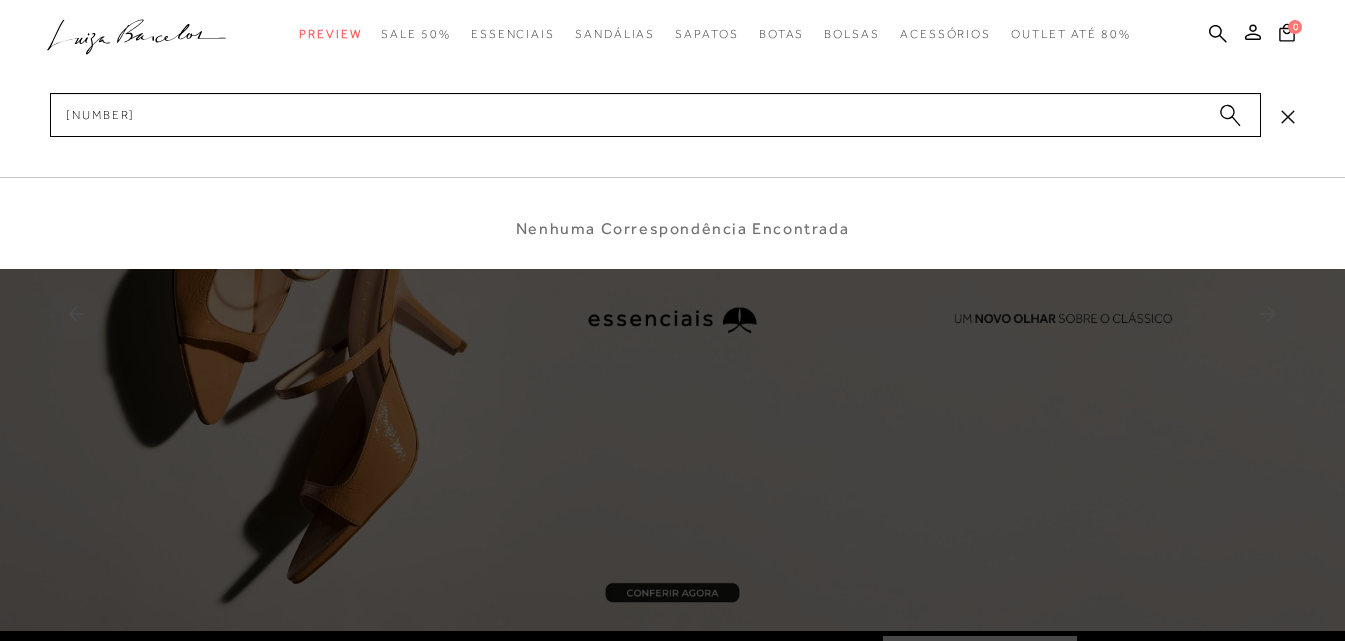 scroll, scrollTop: 0, scrollLeft: 0, axis: both 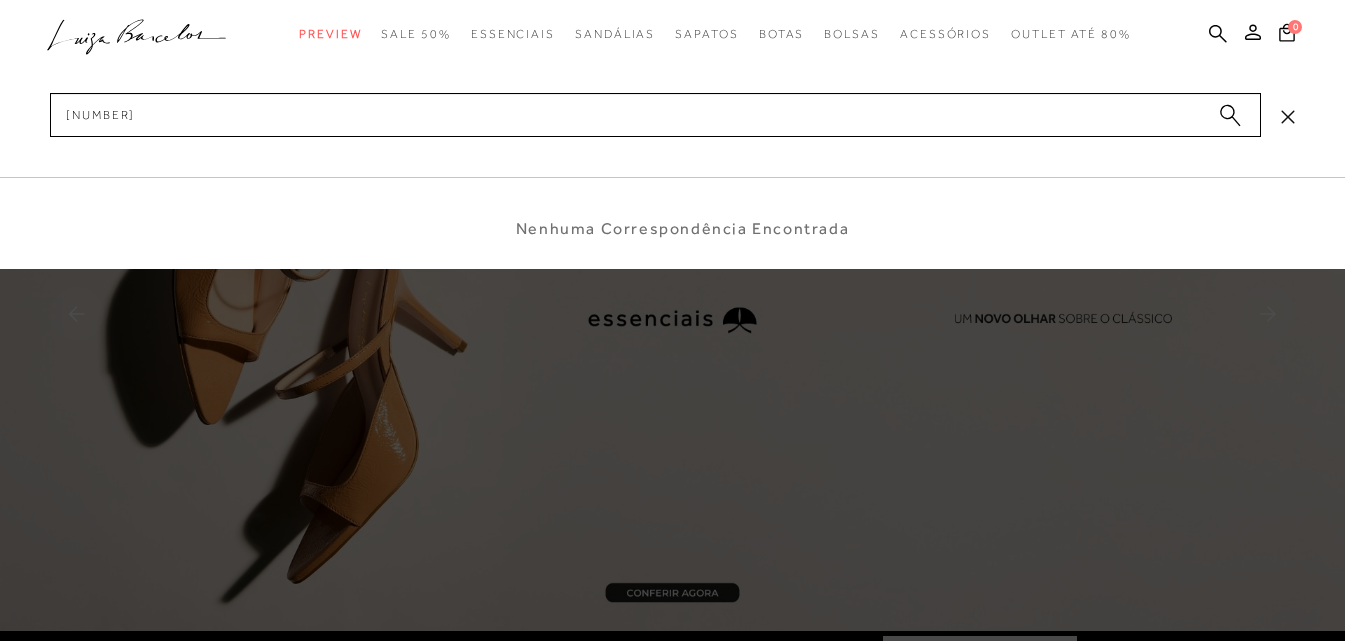 click on "89990158" at bounding box center [655, 115] 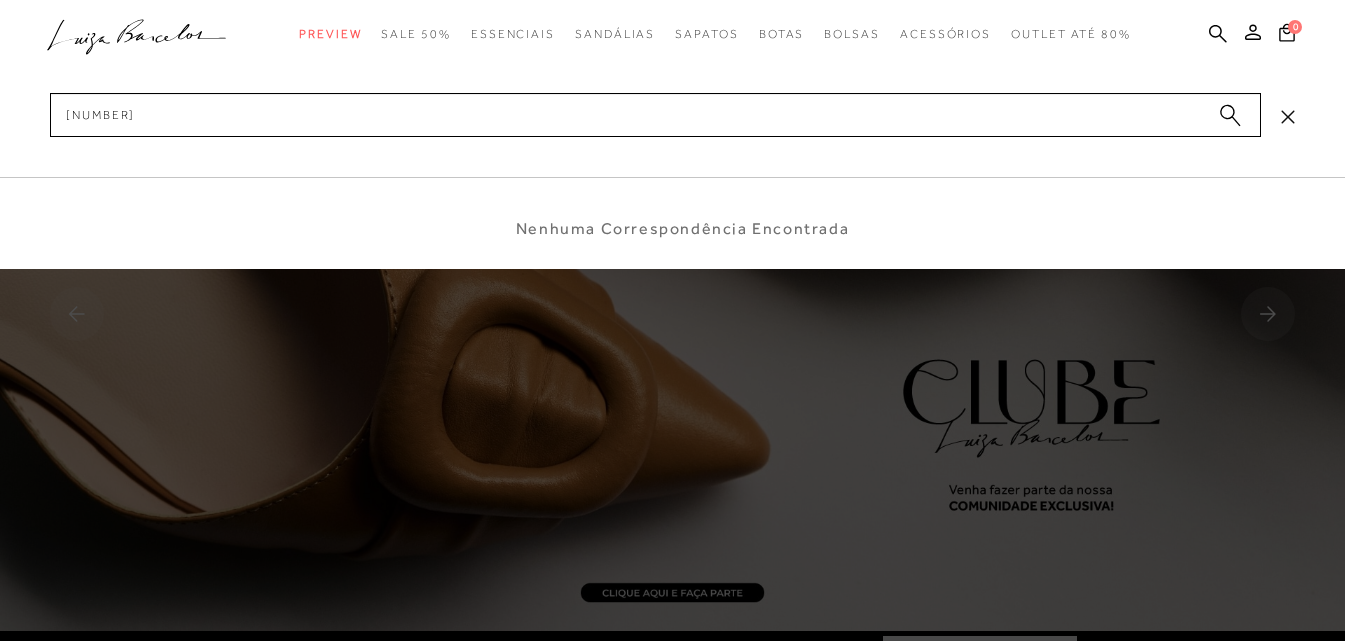 click on "8999015" at bounding box center (655, 115) 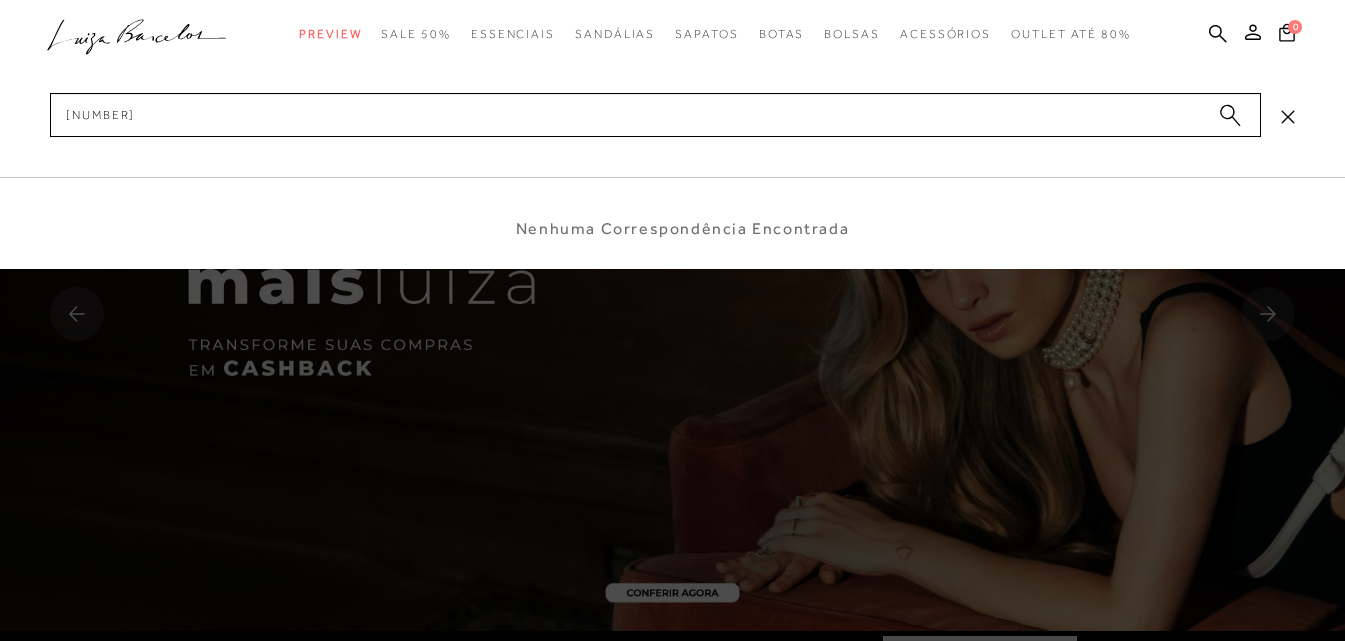 click on "8990158" at bounding box center [655, 115] 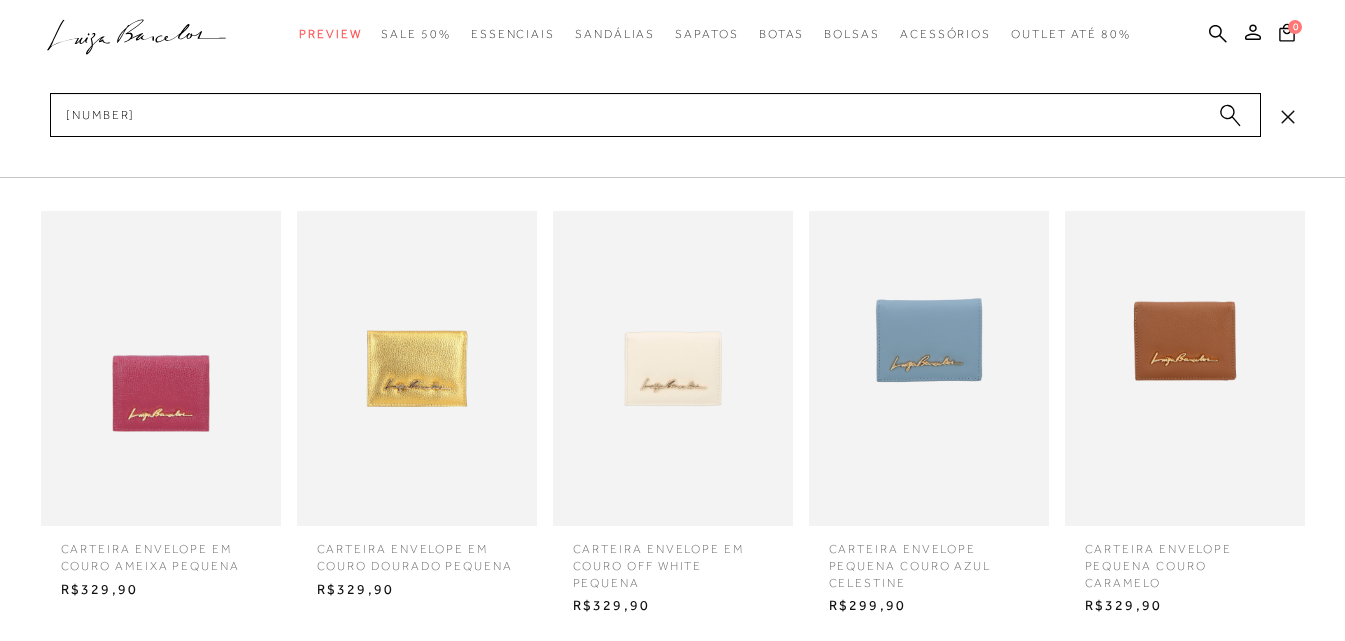 type on "89990158" 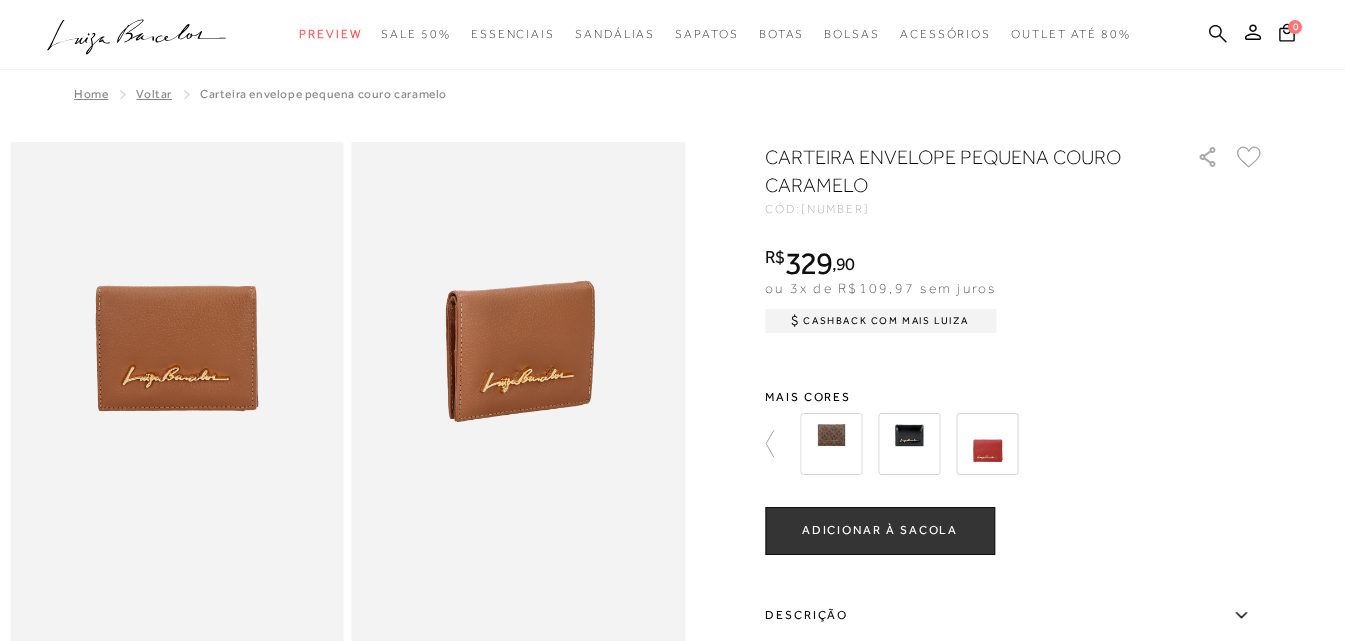 click 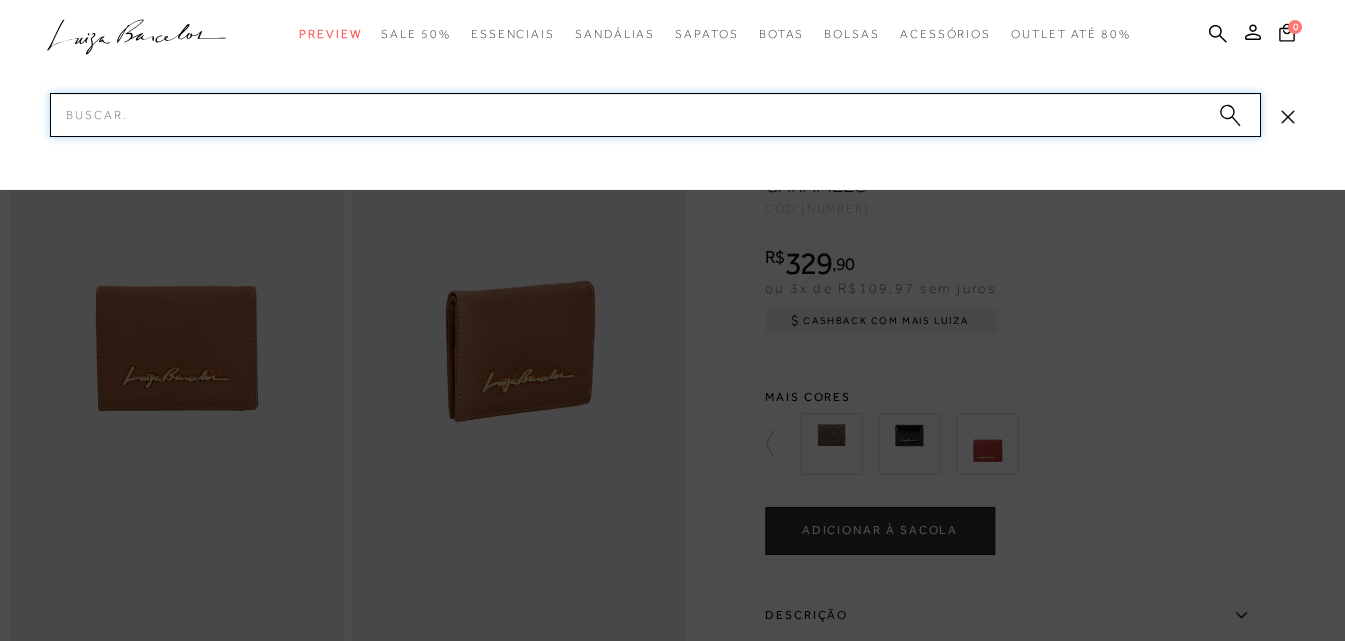 paste on "89990158-23" 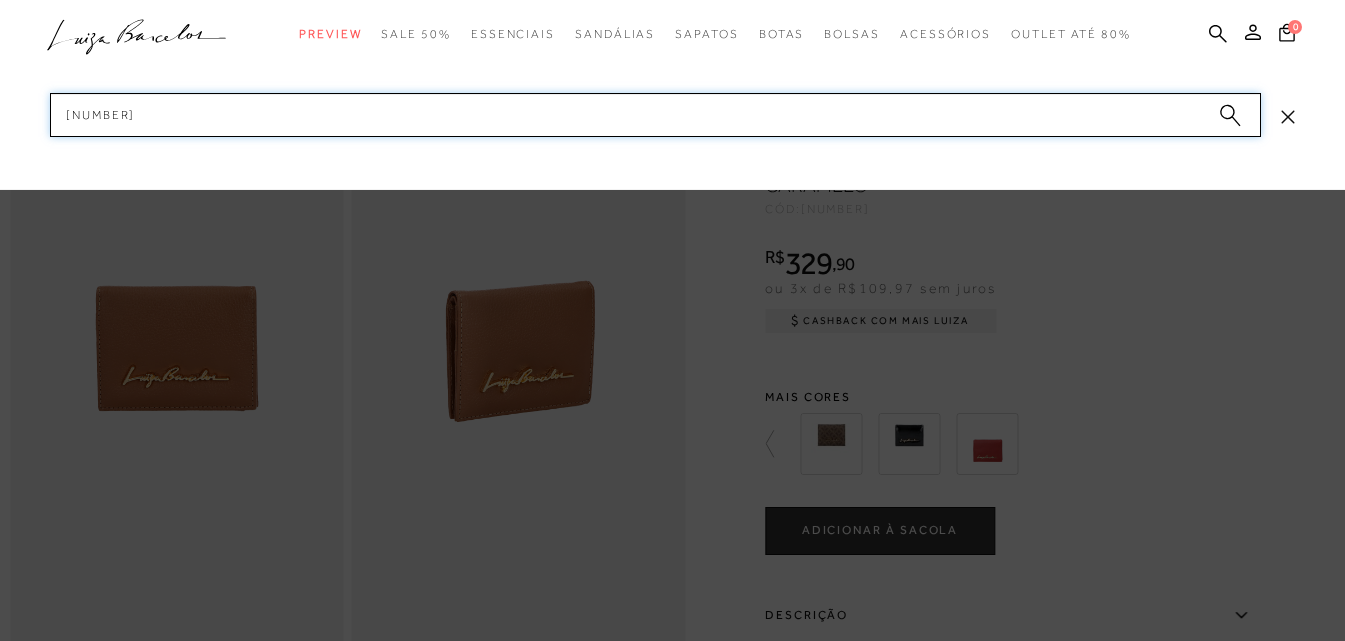 type on "89990158" 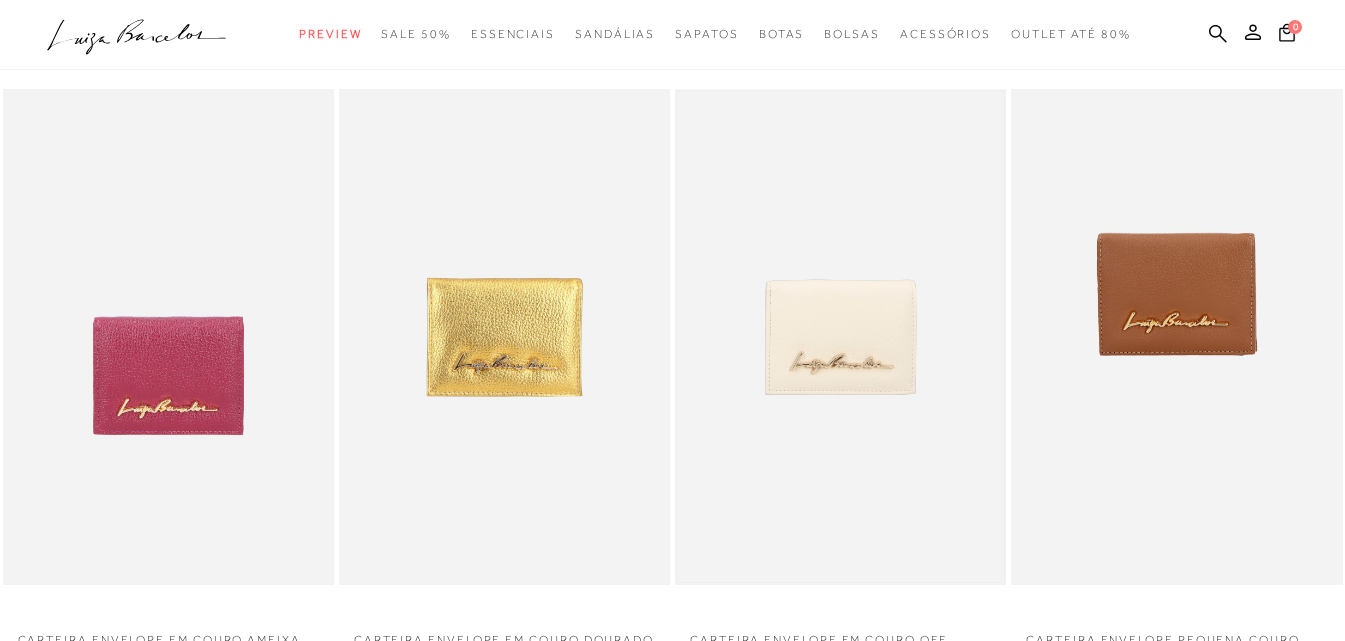 scroll, scrollTop: 200, scrollLeft: 0, axis: vertical 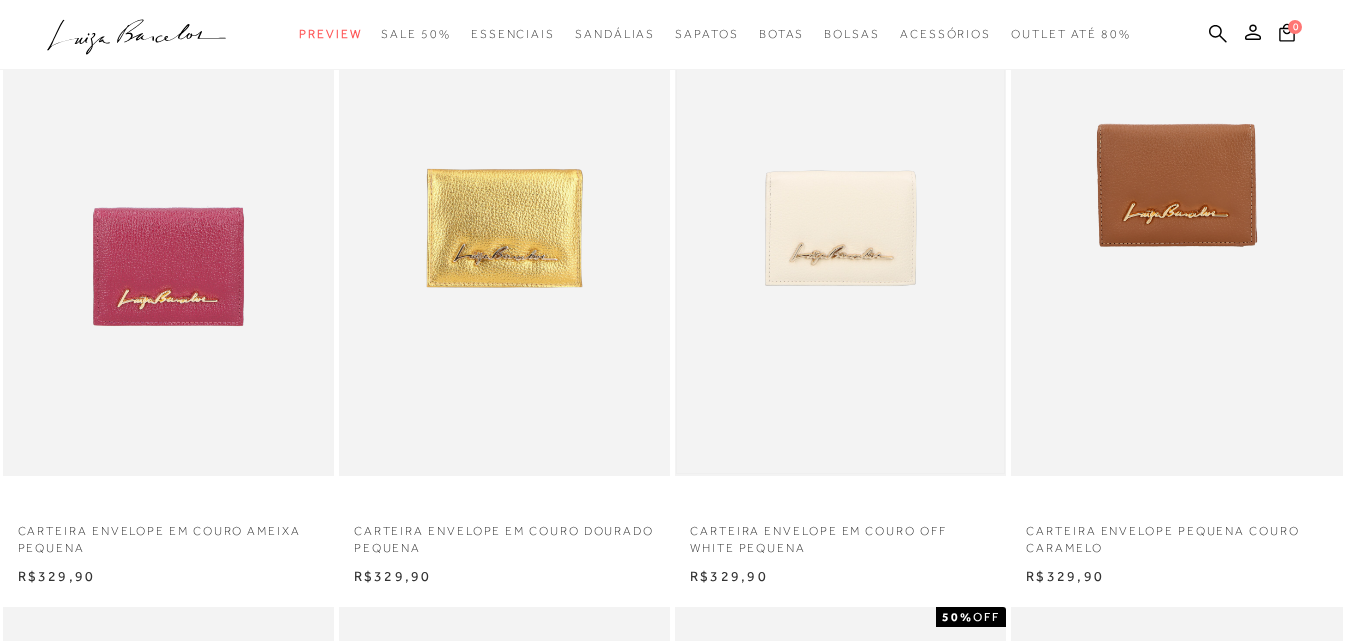 click at bounding box center [840, 228] 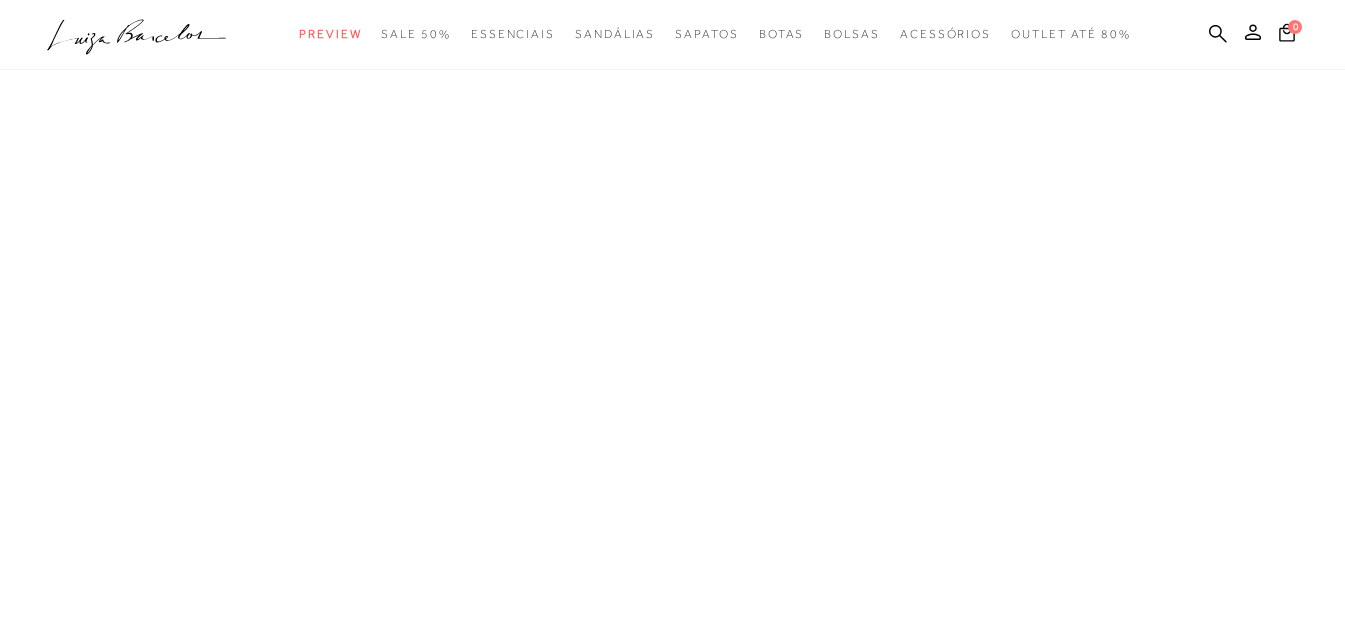 scroll, scrollTop: 0, scrollLeft: 0, axis: both 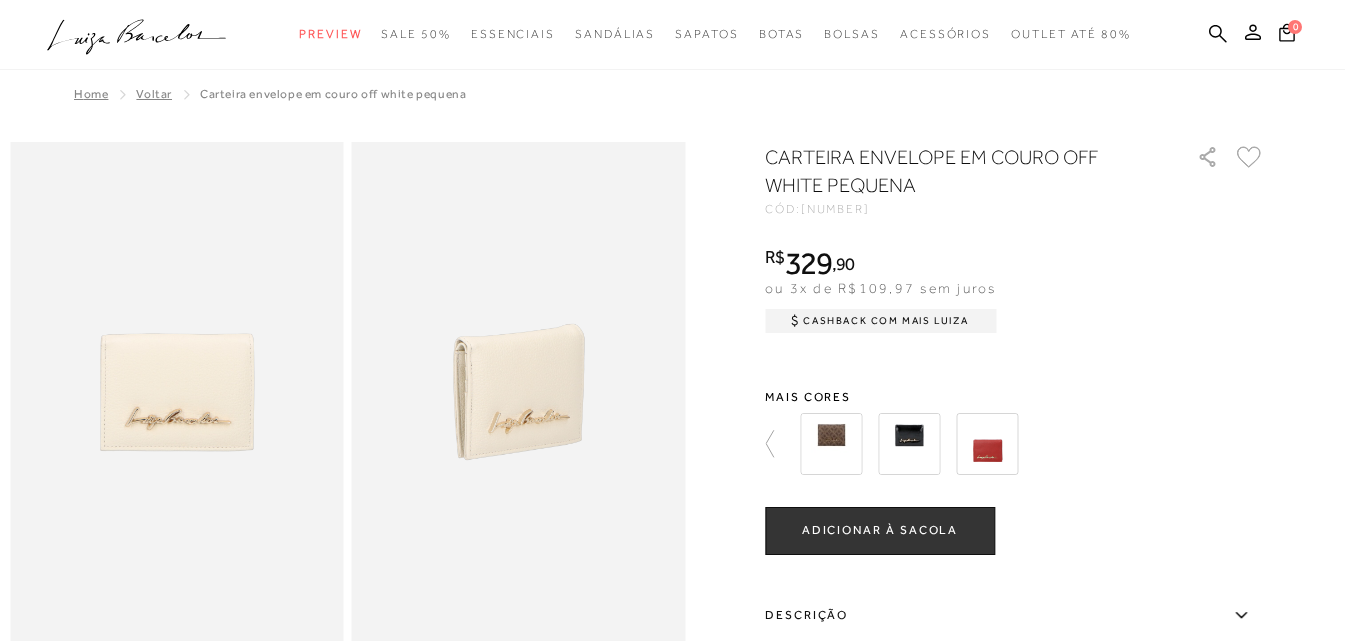 click on ".a{fill-rule:evenodd;}
Preview
Sandálias
Sapatos
Mules
Rasteiras Bolsas Modelo" at bounding box center (657, 34) 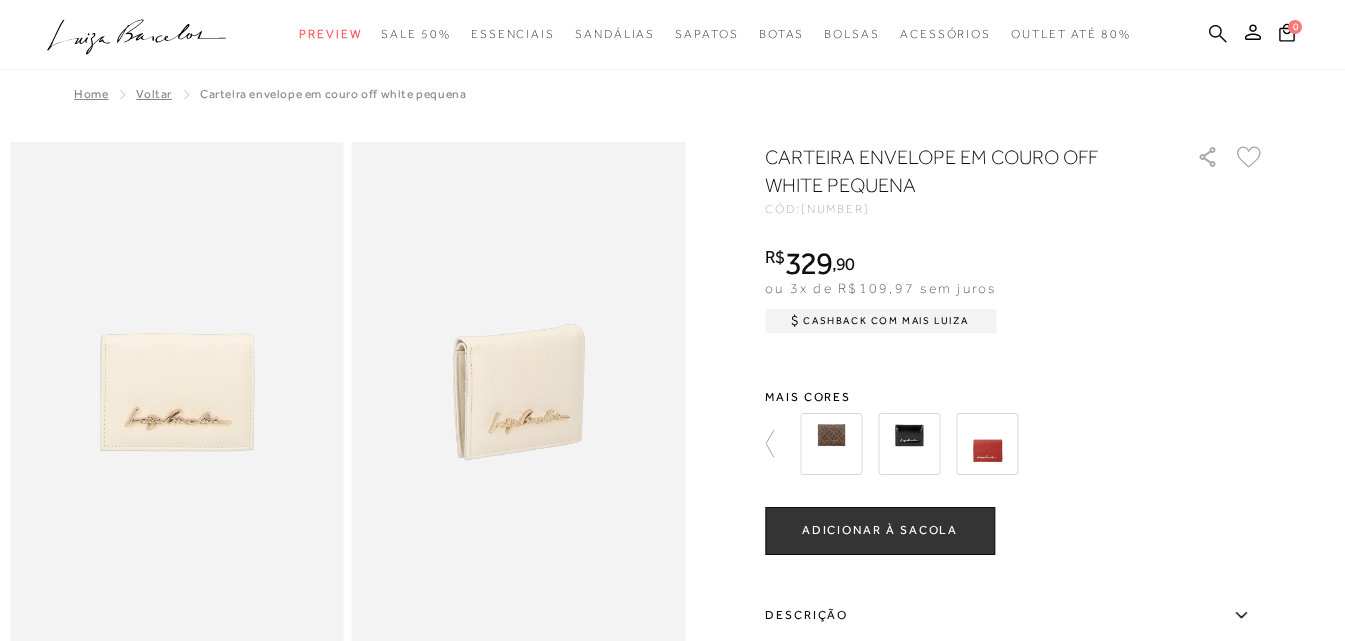 click 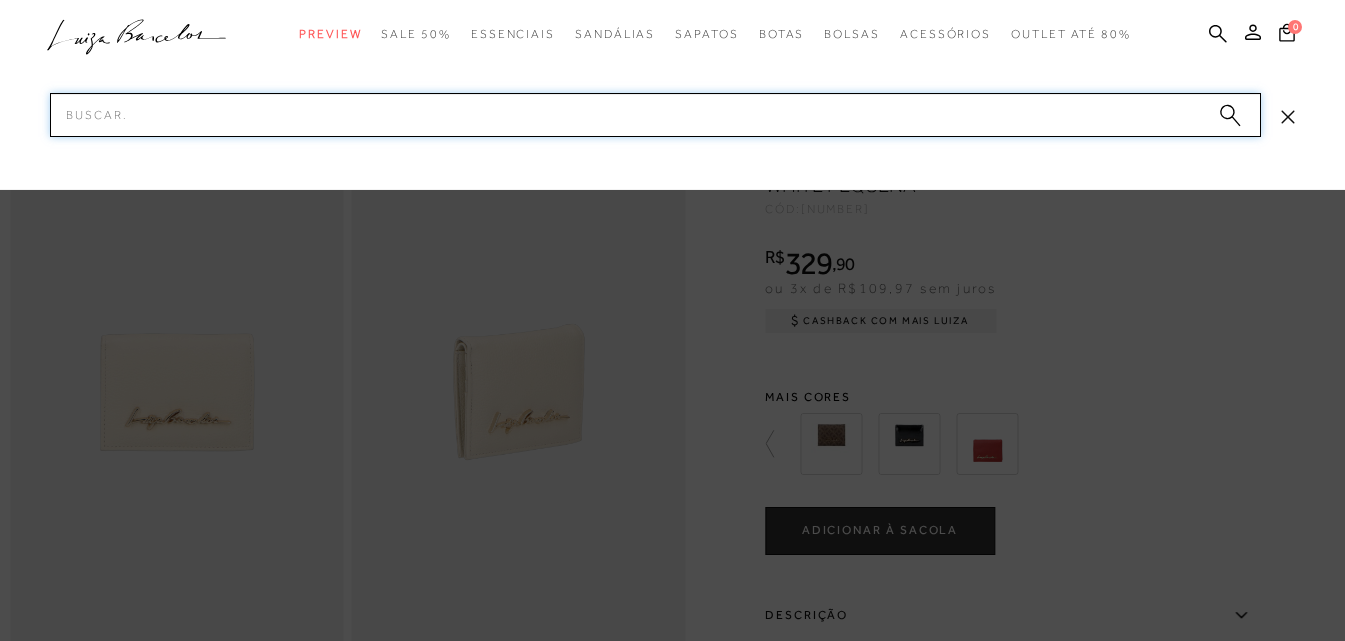 paste on "89990198-23" 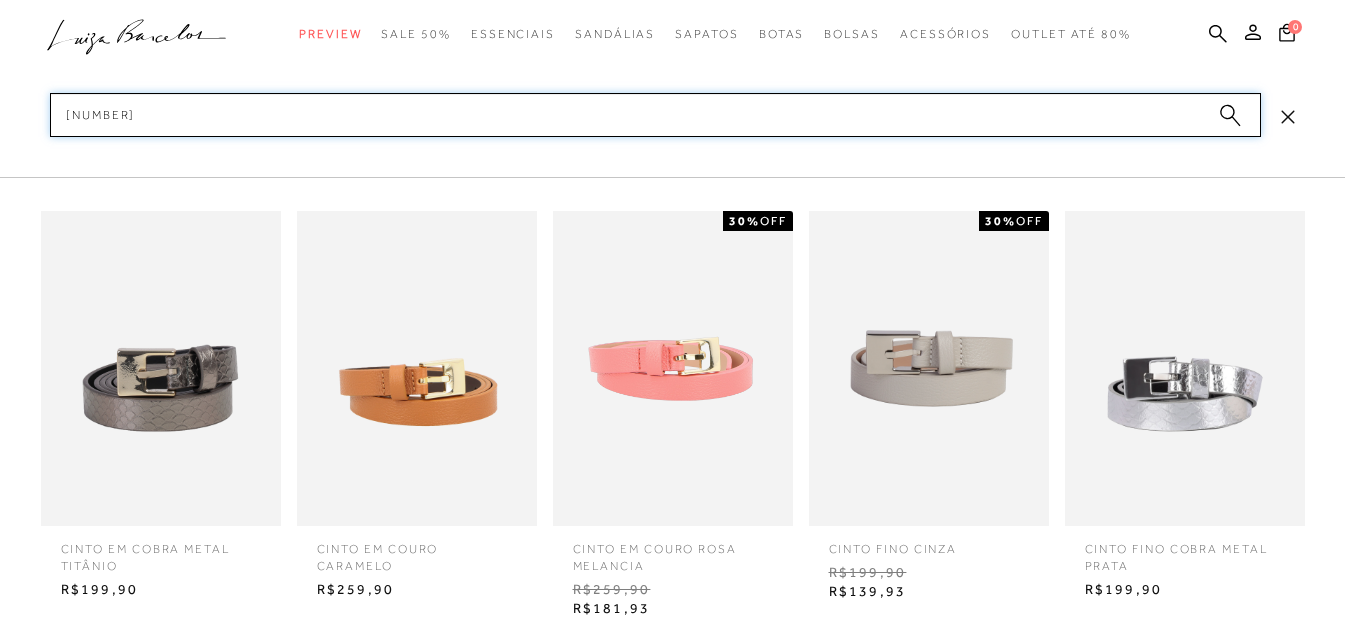 scroll, scrollTop: 1000, scrollLeft: 0, axis: vertical 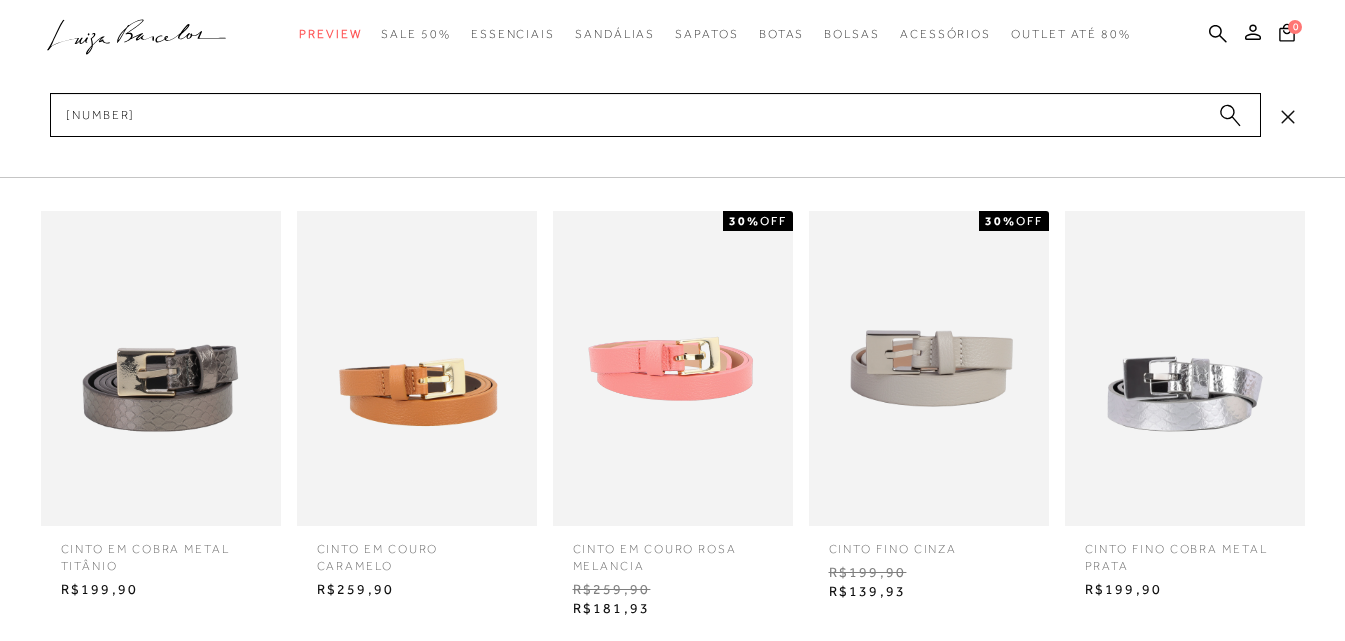 click at bounding box center (417, 368) 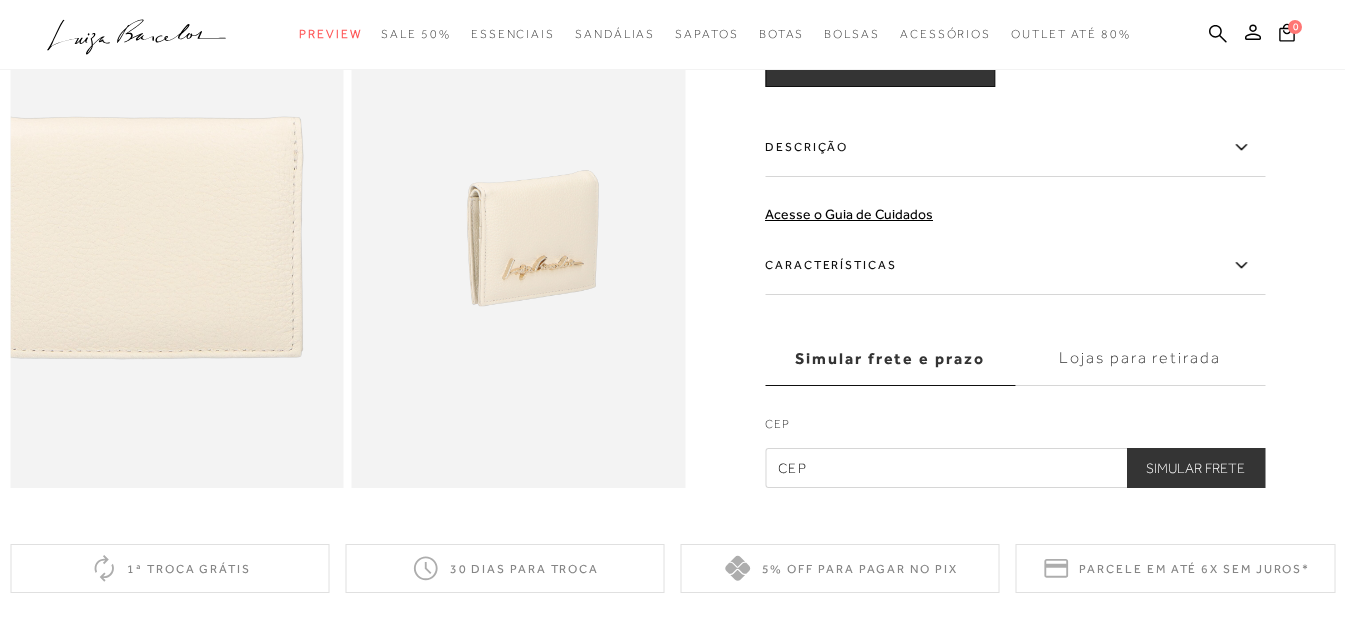 scroll, scrollTop: 0, scrollLeft: 0, axis: both 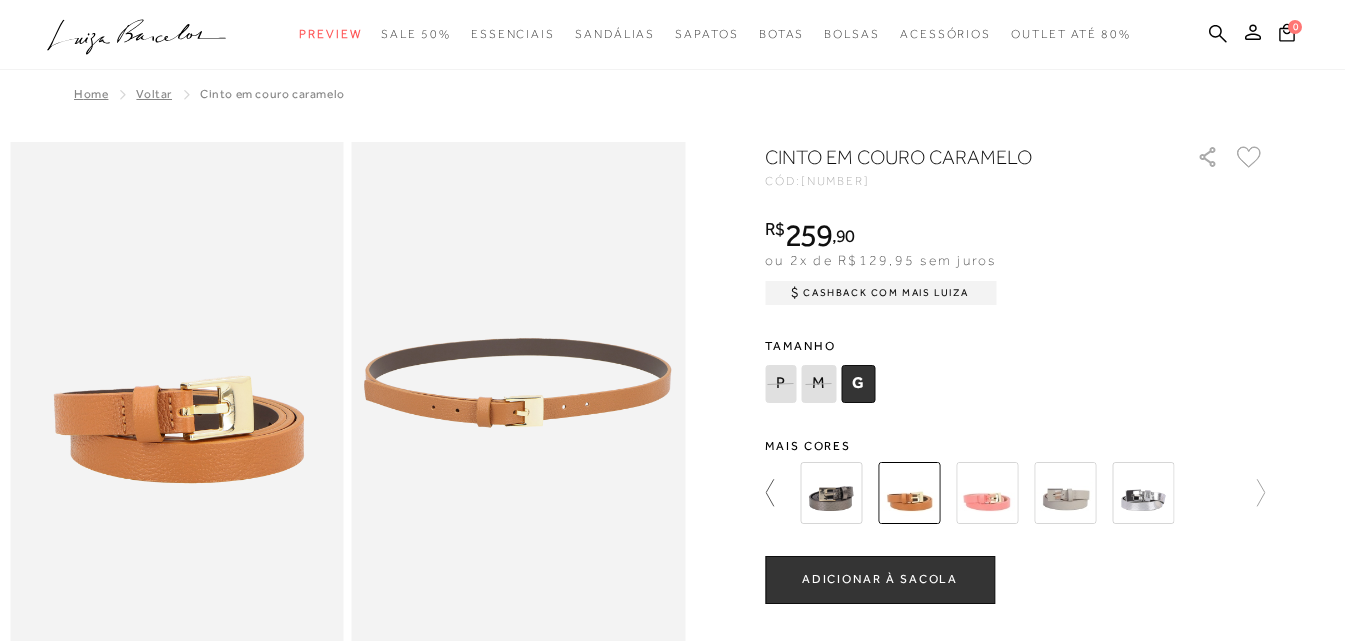 click 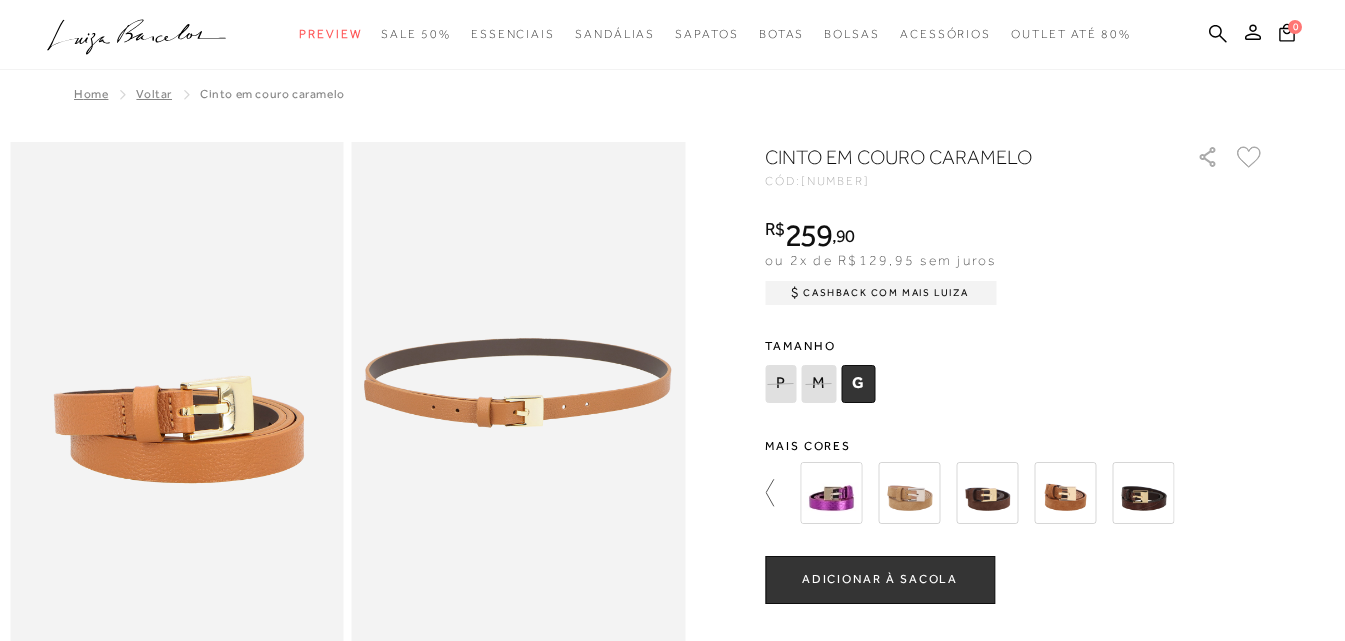 click 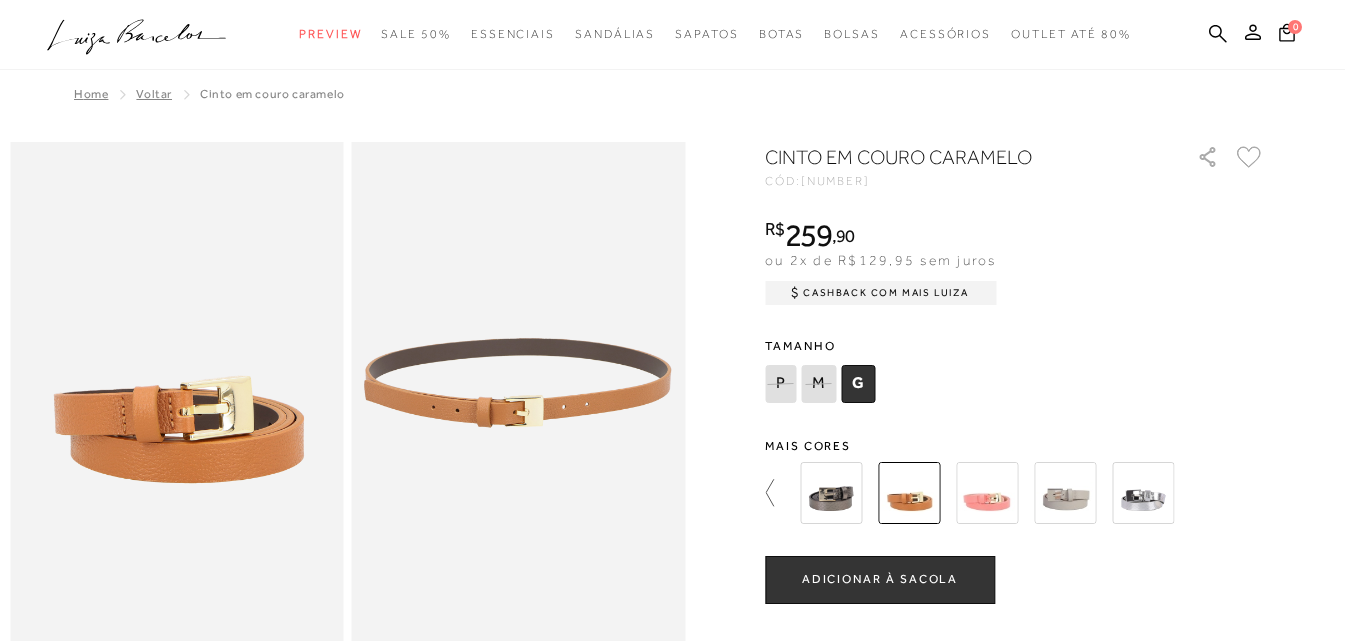 click 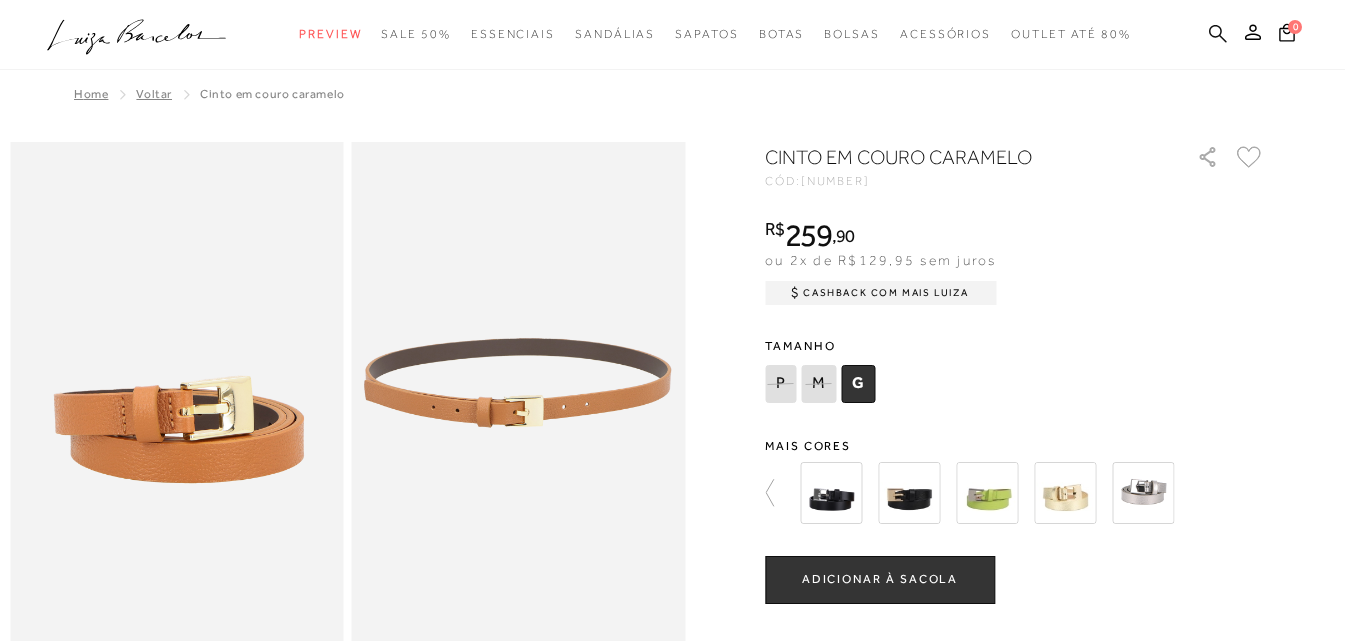 click 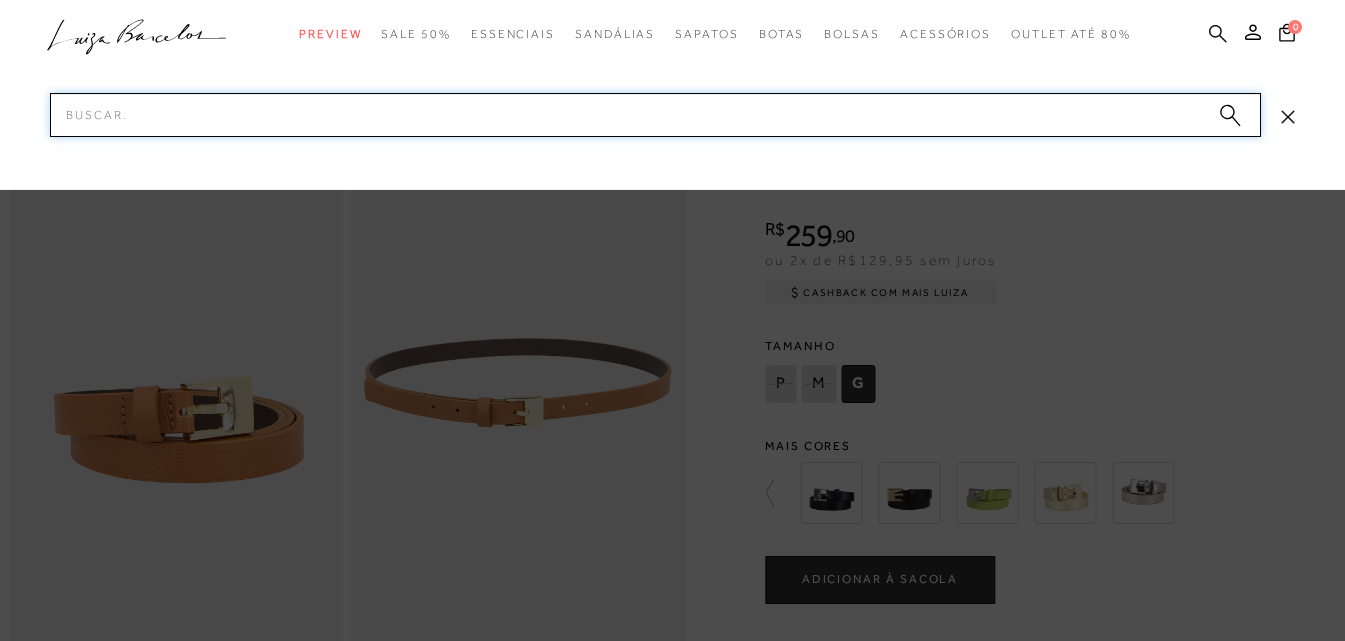 paste on "89990300" 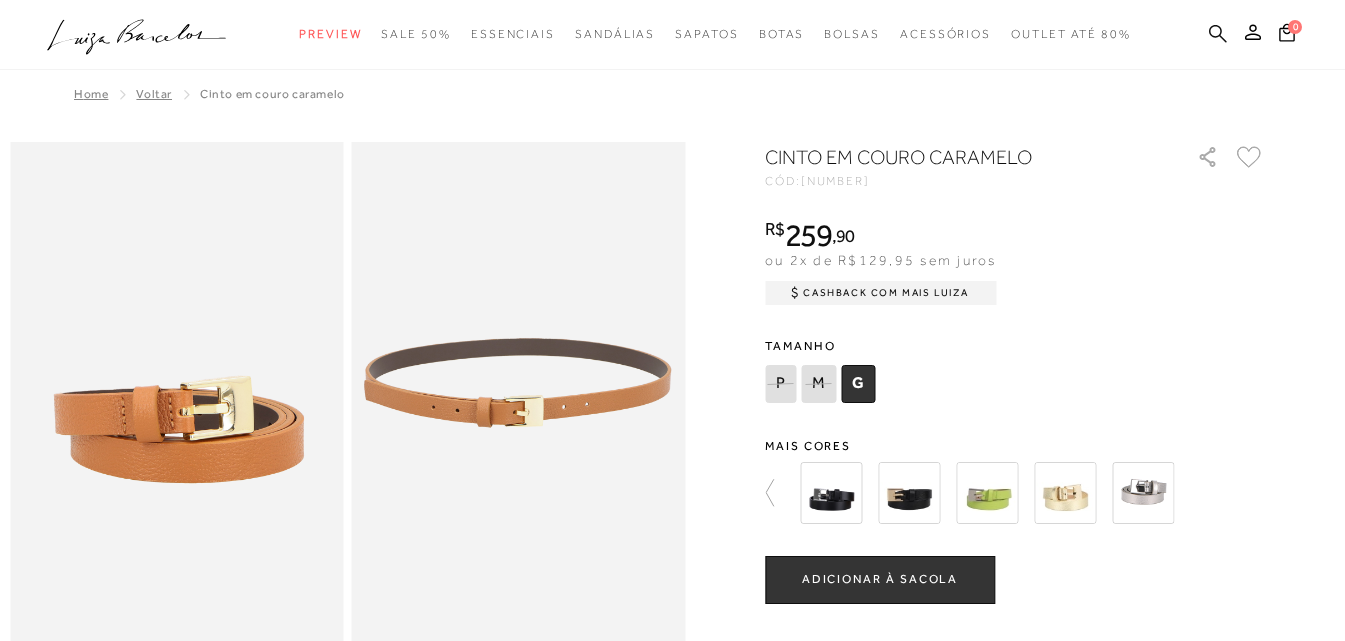 click 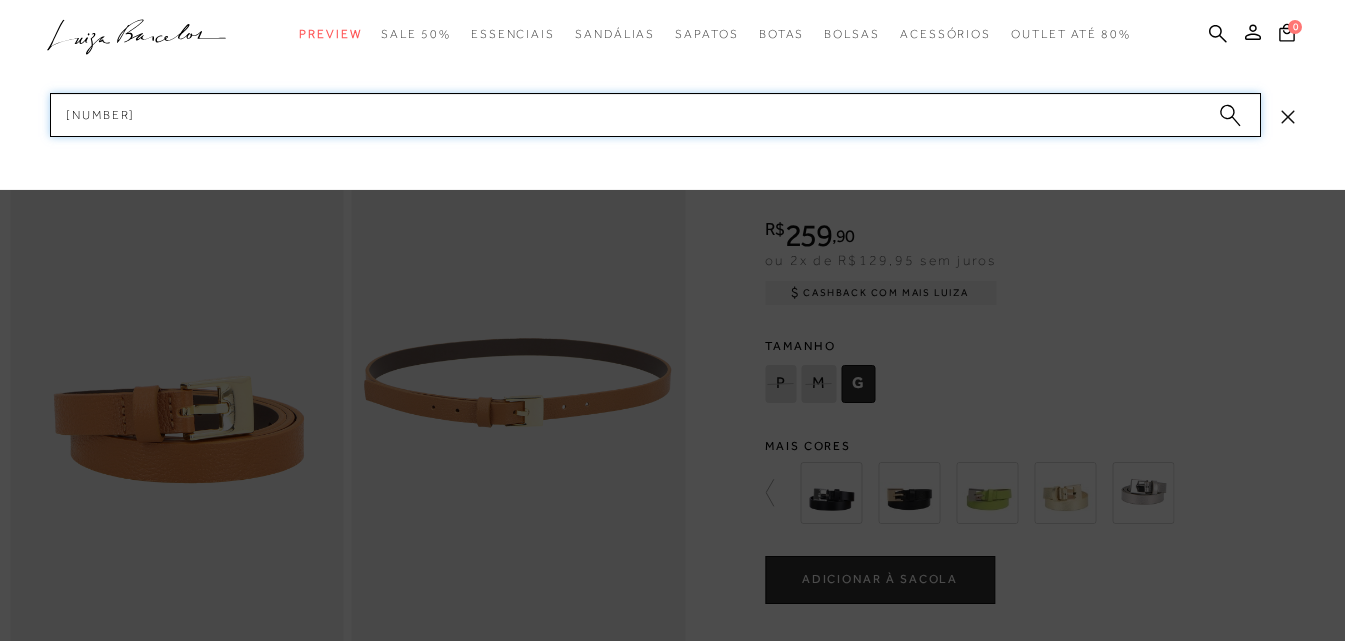 click on "89990300" at bounding box center [655, 115] 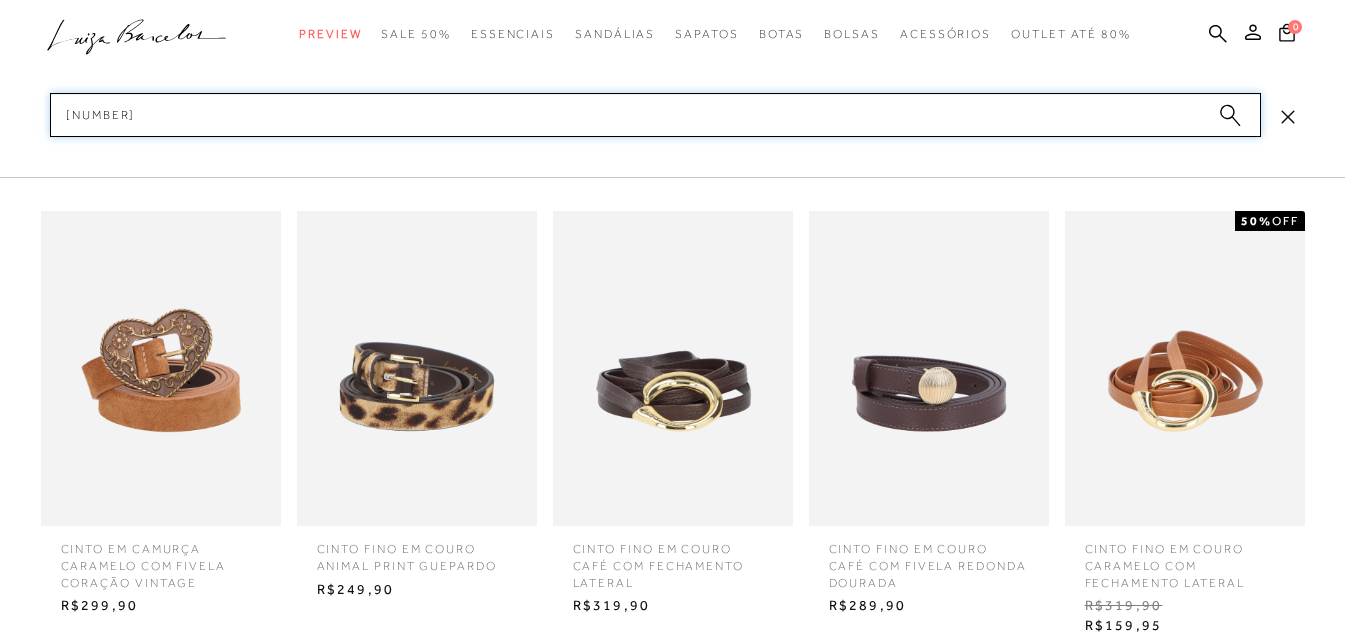 type on "89990300" 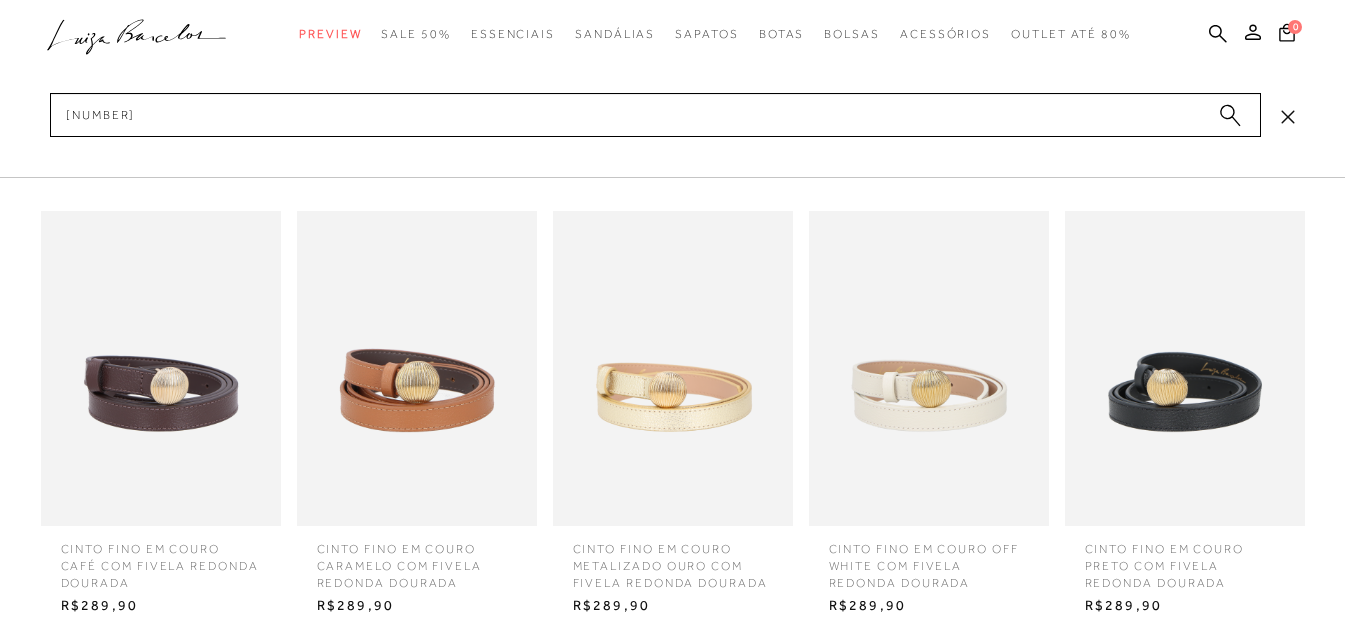 click at bounding box center [1185, 368] 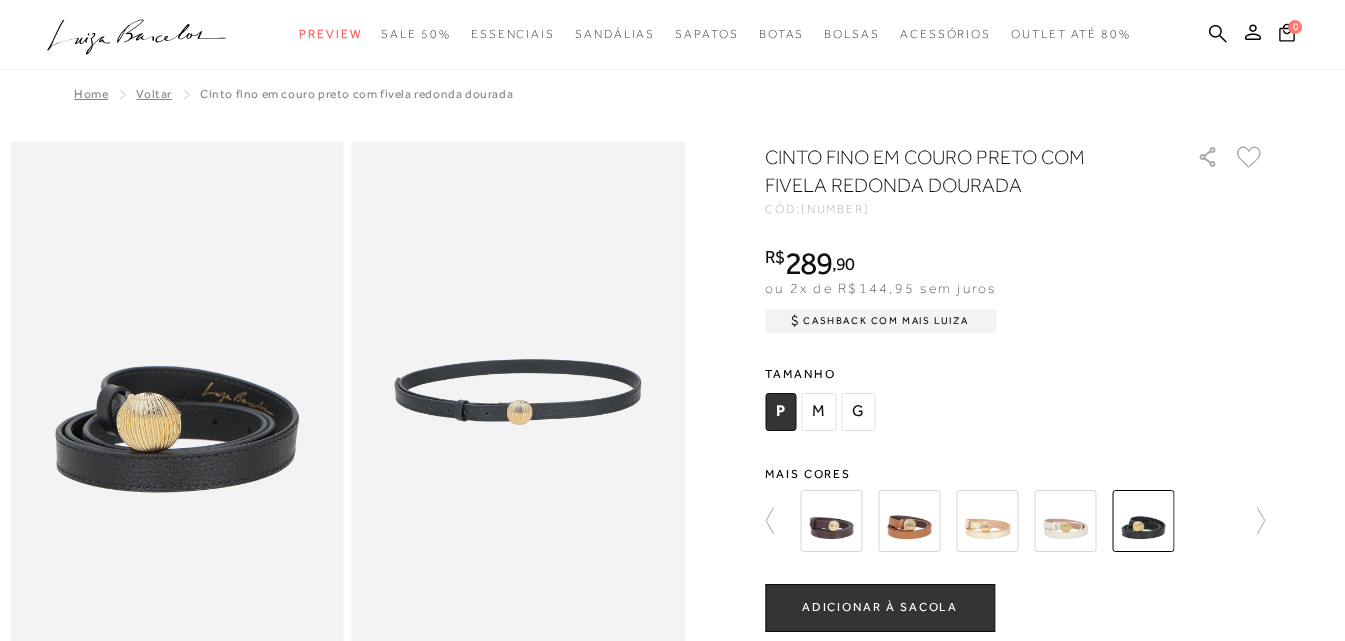 click at bounding box center (1065, 521) 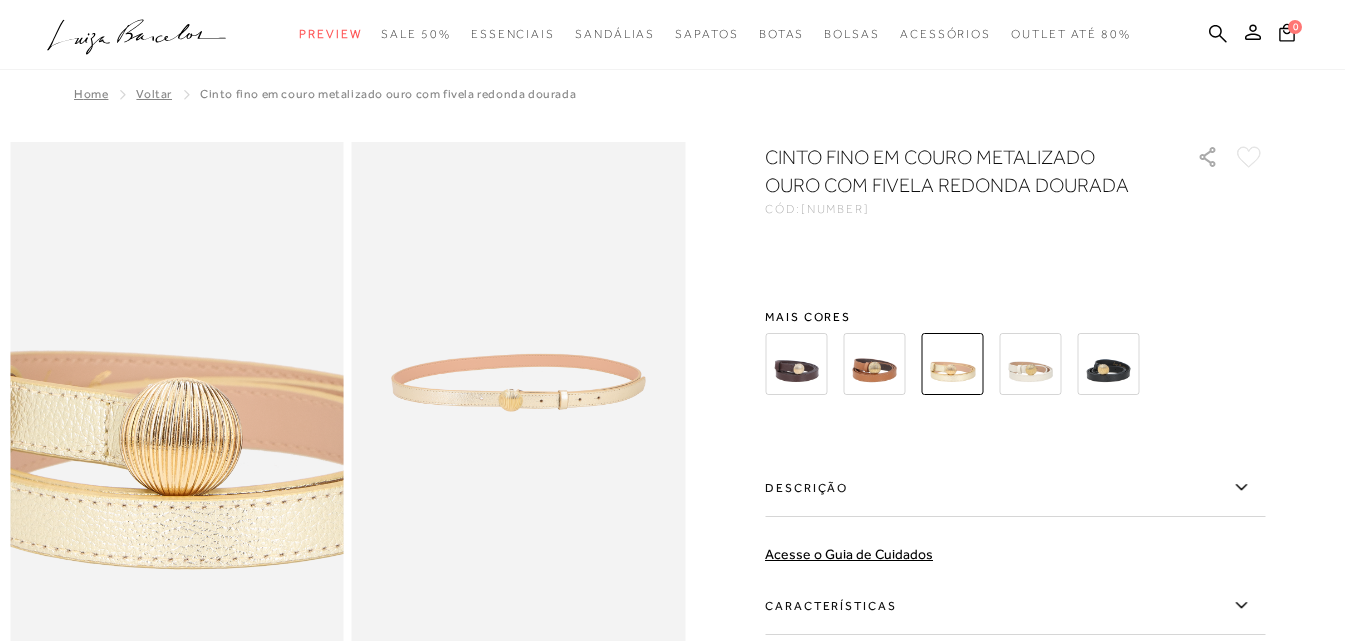 drag, startPoint x: 152, startPoint y: 421, endPoint x: 127, endPoint y: 436, distance: 29.15476 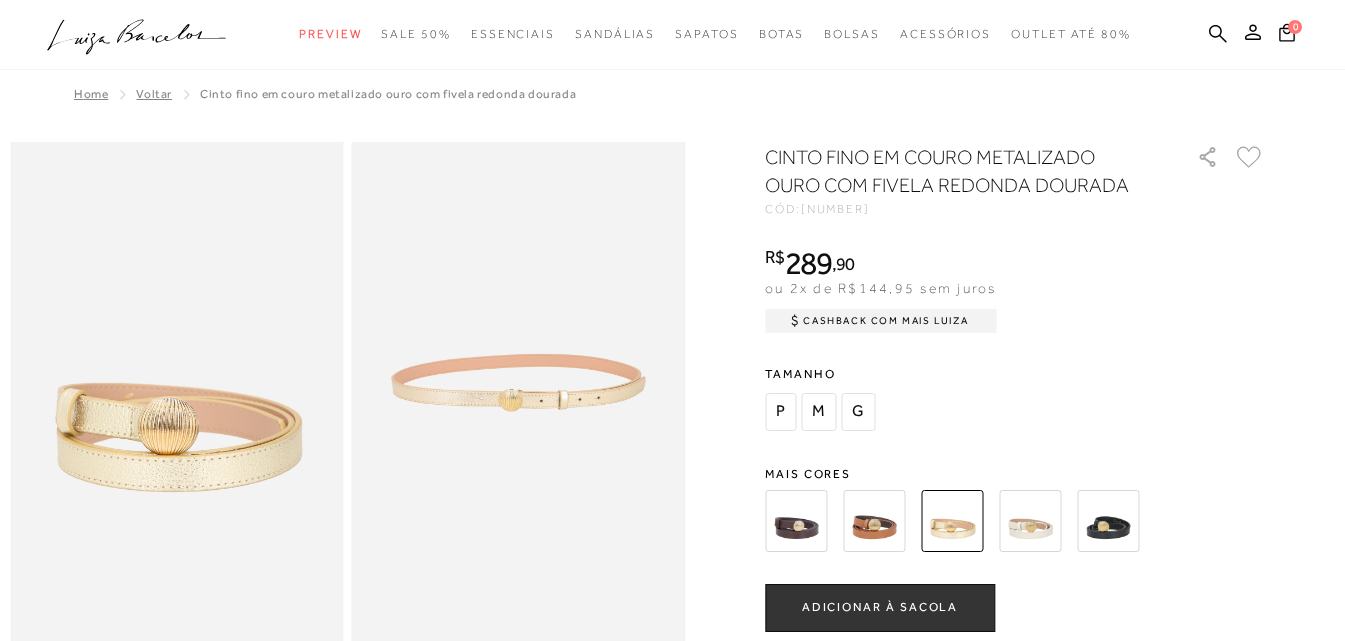 drag, startPoint x: 182, startPoint y: 431, endPoint x: 125, endPoint y: 427, distance: 57.14018 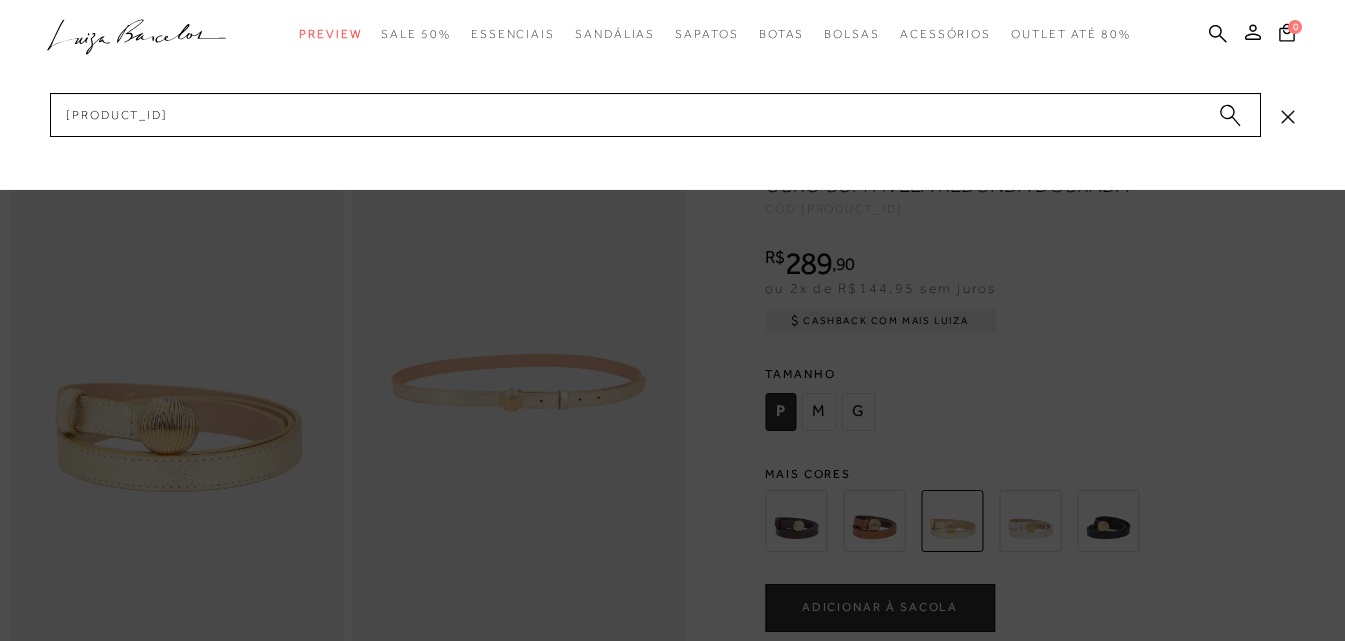 click on "[PRODUCT_ID]" at bounding box center [655, 115] 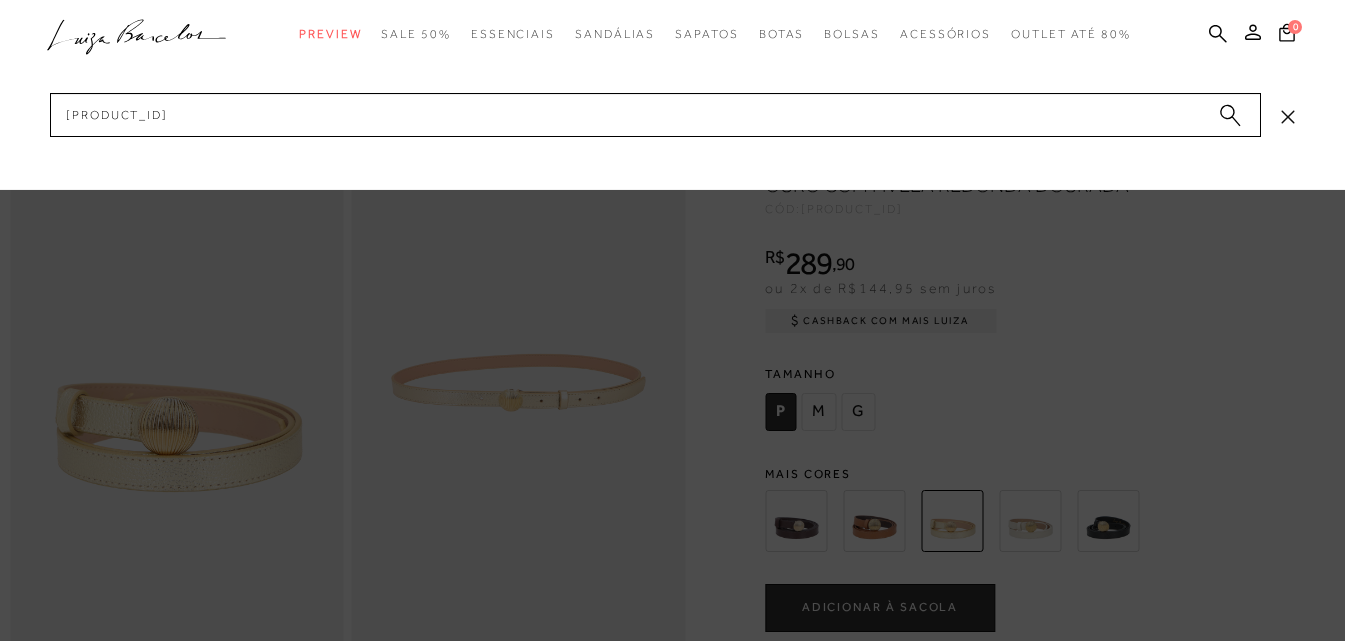 scroll, scrollTop: 0, scrollLeft: 0, axis: both 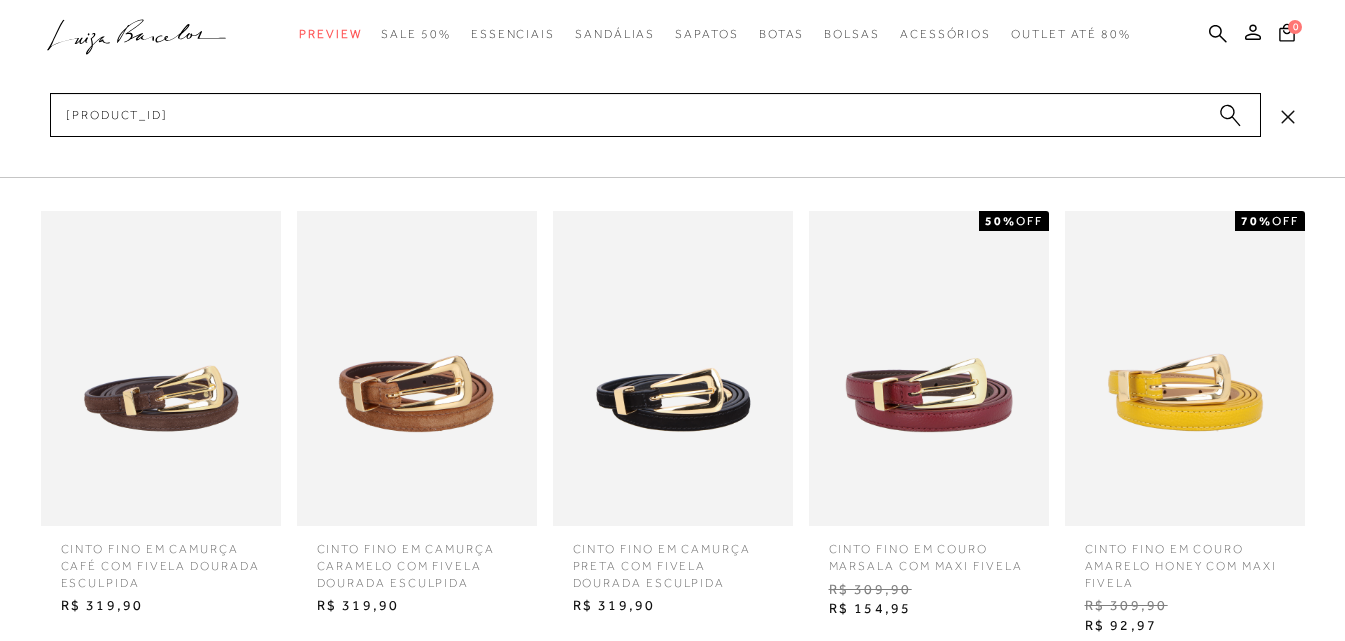 type on "[PRODUCT_ID]" 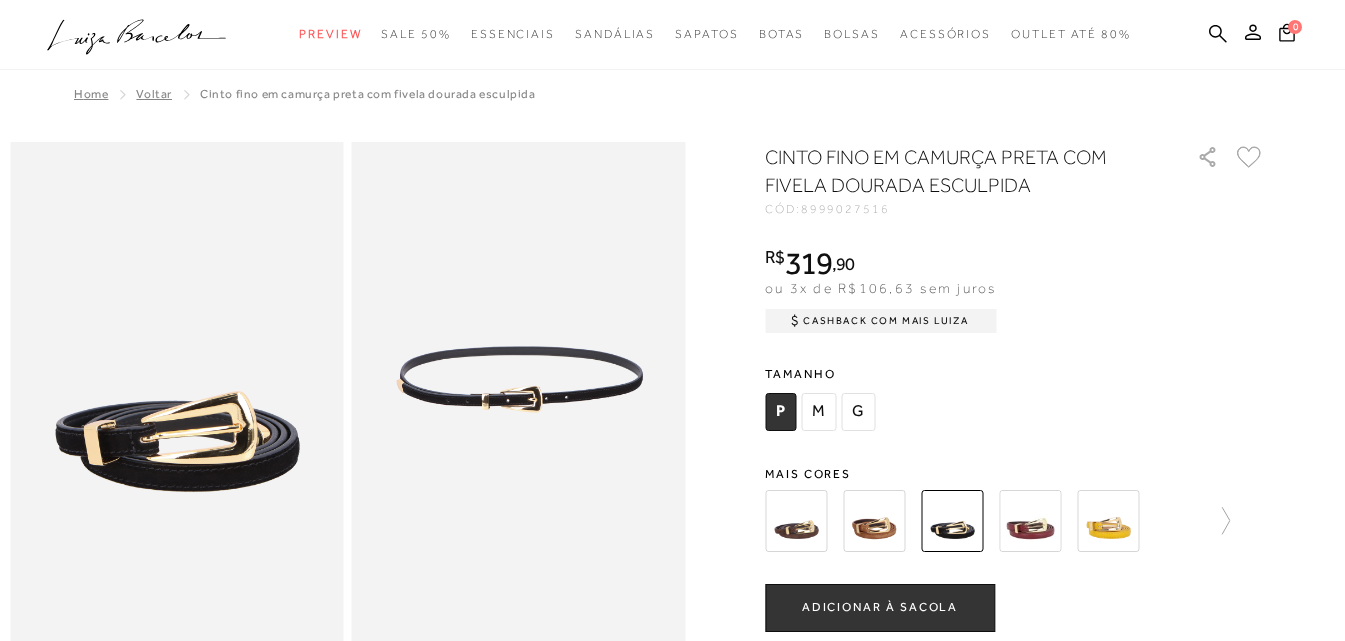 scroll, scrollTop: 0, scrollLeft: 0, axis: both 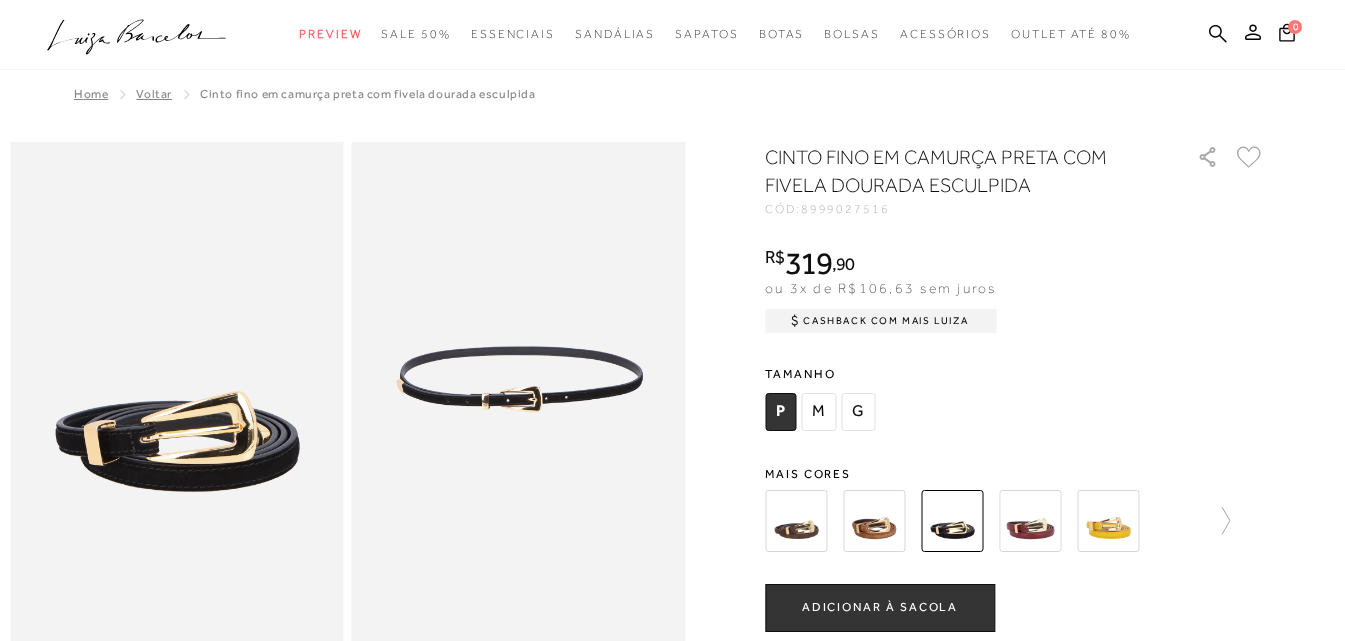 click at bounding box center [796, 521] 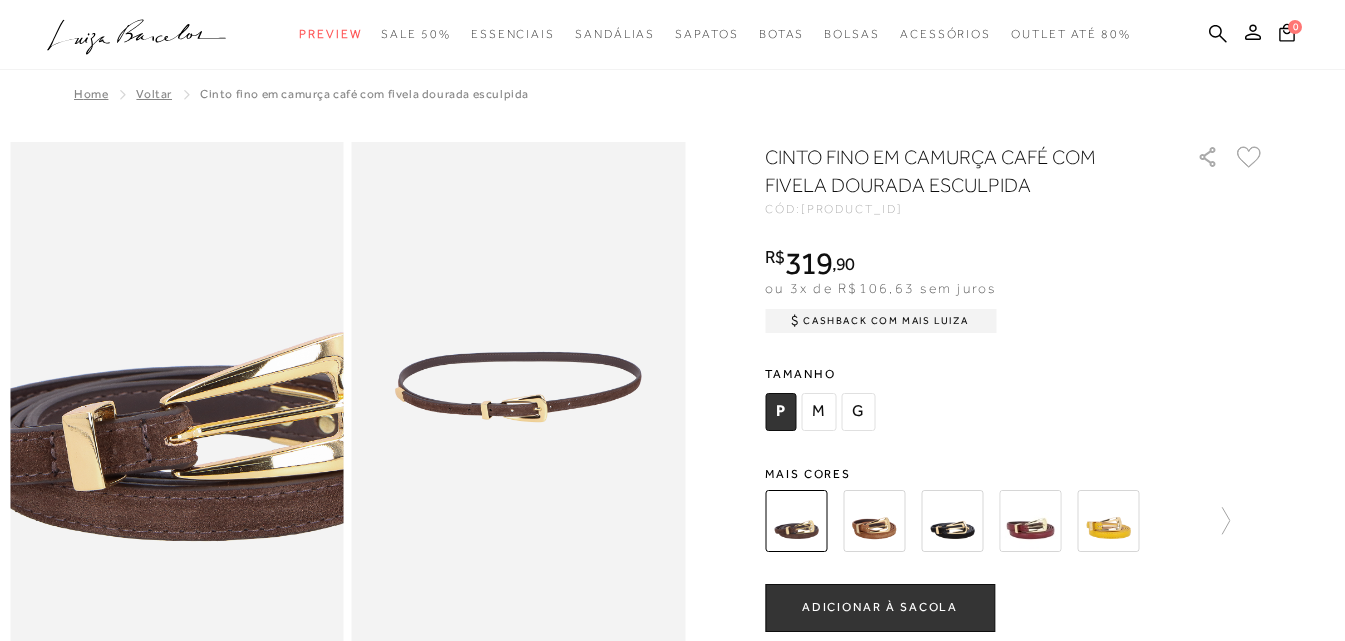 scroll, scrollTop: 0, scrollLeft: 0, axis: both 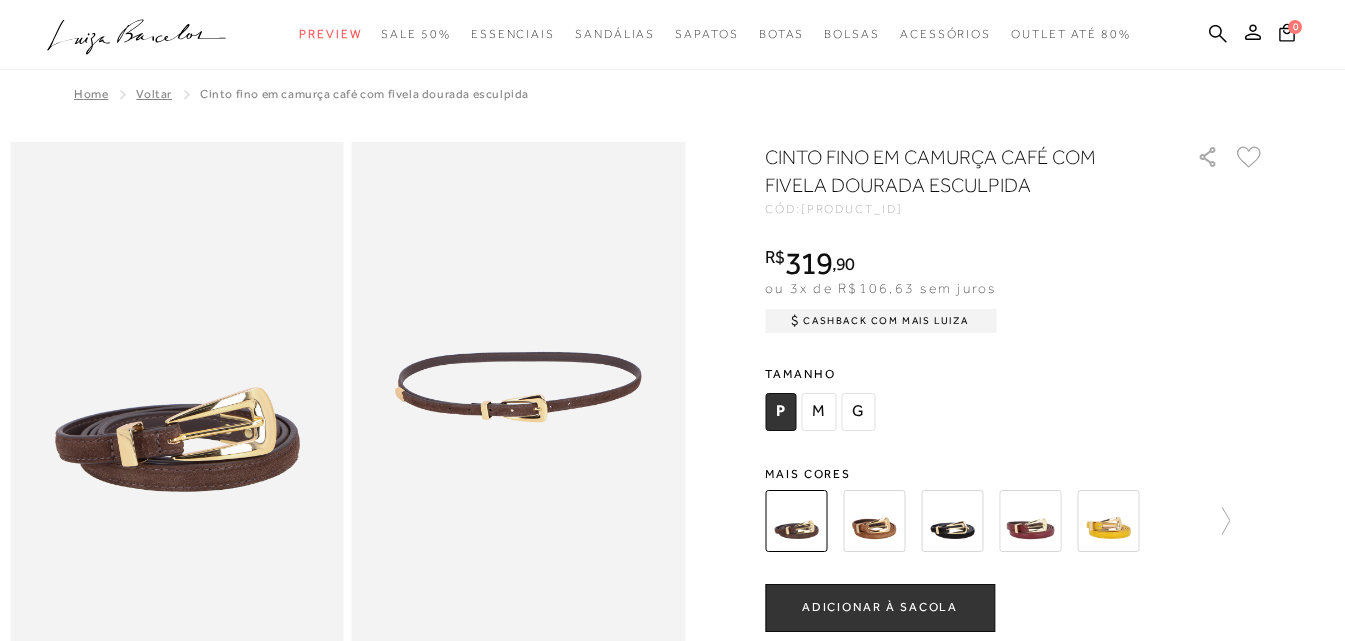 click at bounding box center [874, 521] 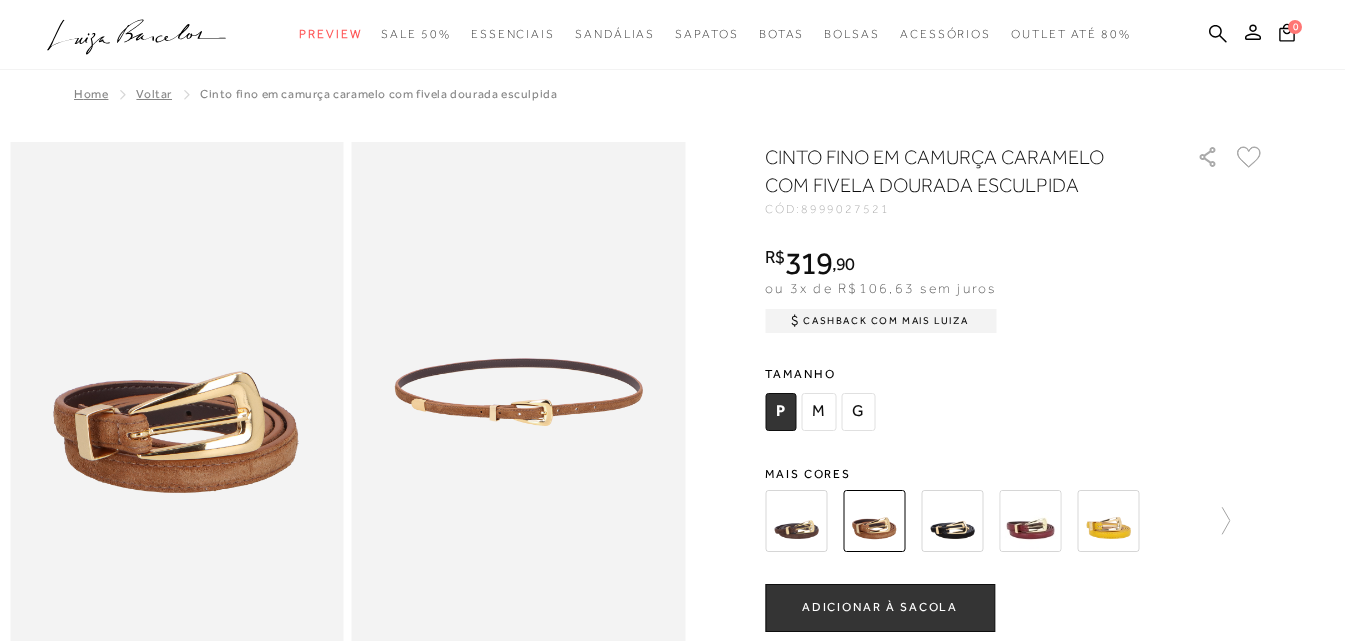 scroll, scrollTop: 0, scrollLeft: 0, axis: both 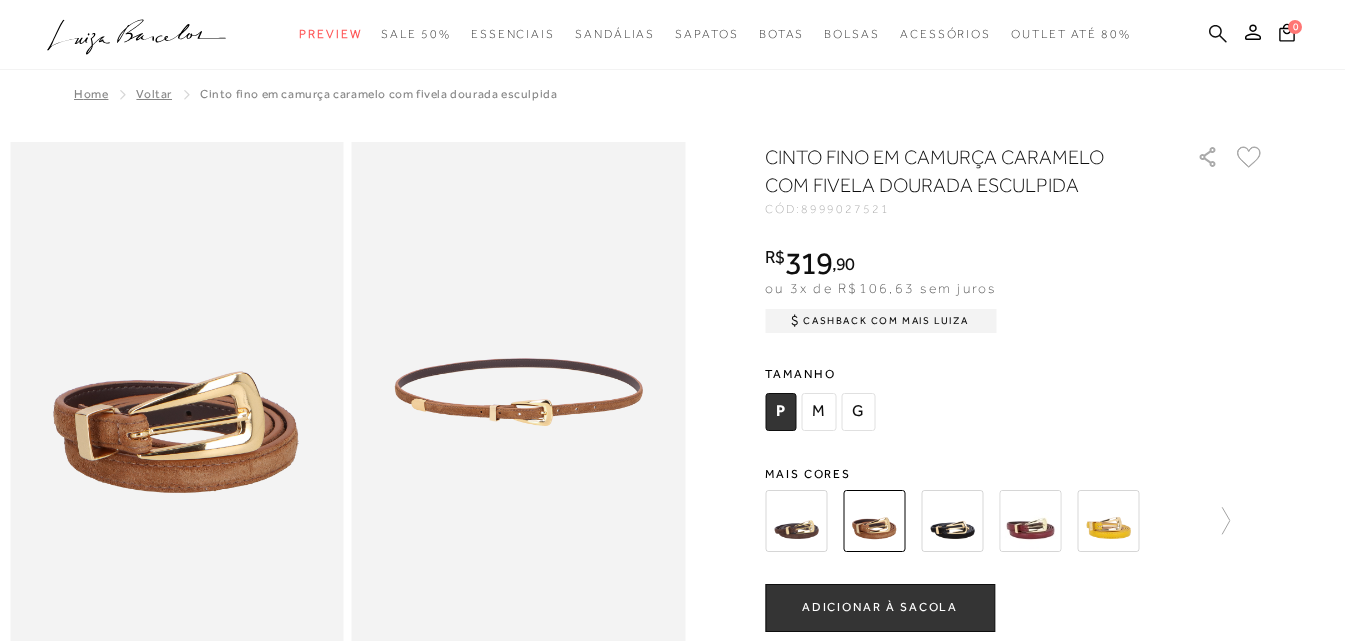 click 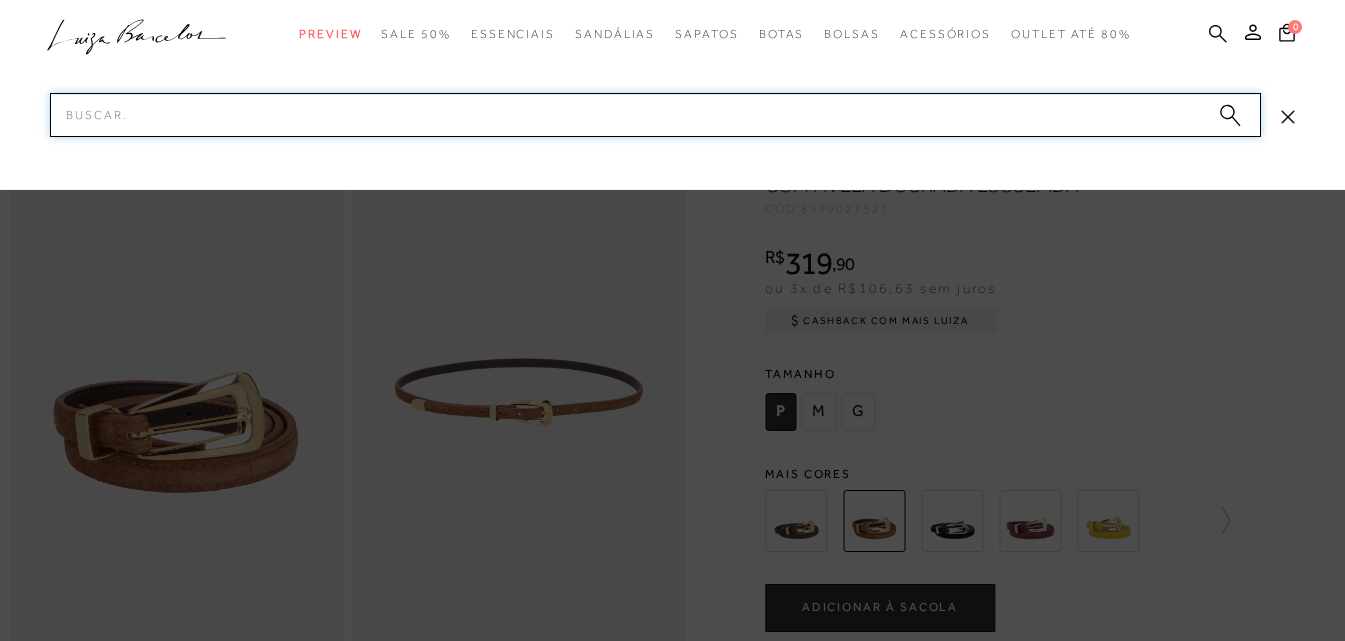 paste on "[PRODUCT_ID]" 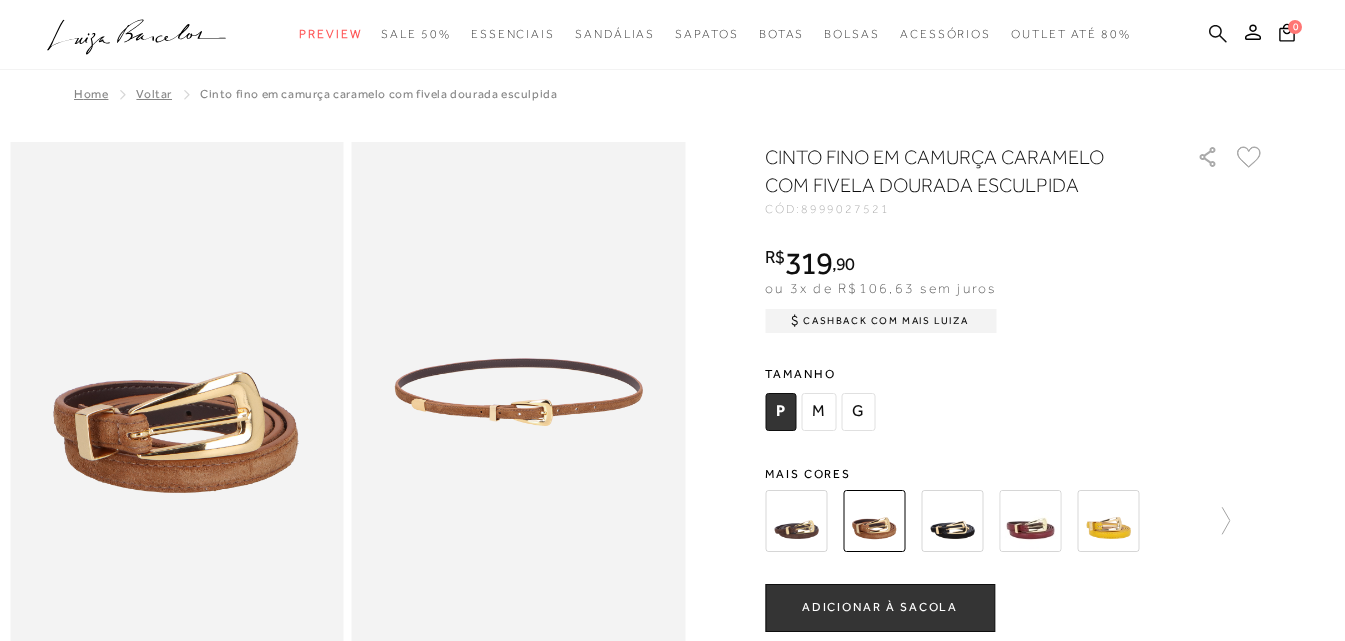 click 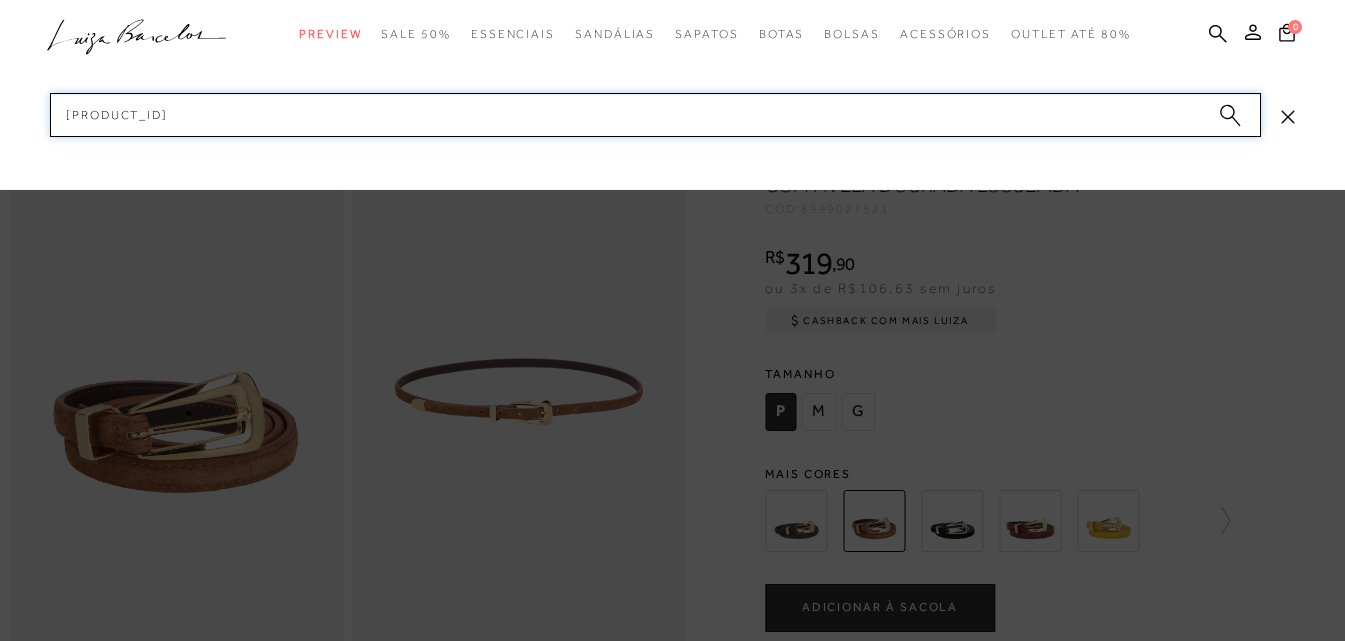 click on "[PRODUCT_ID]" at bounding box center [655, 115] 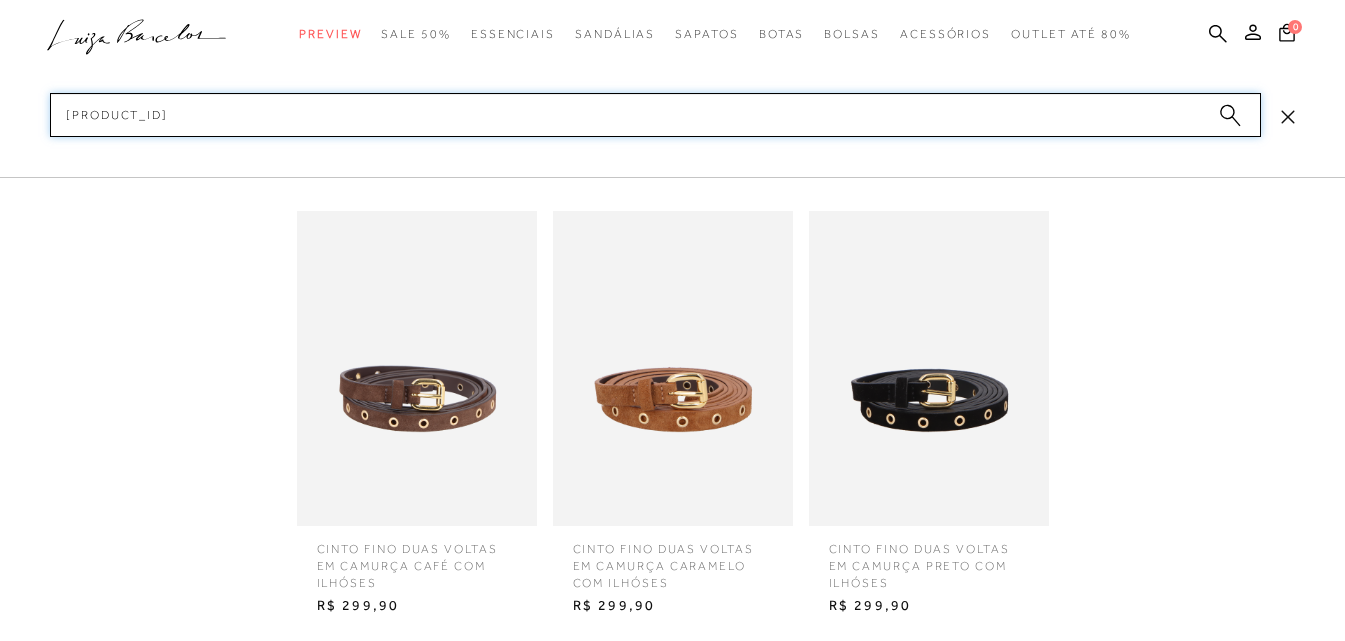type on "[PRODUCT_ID]" 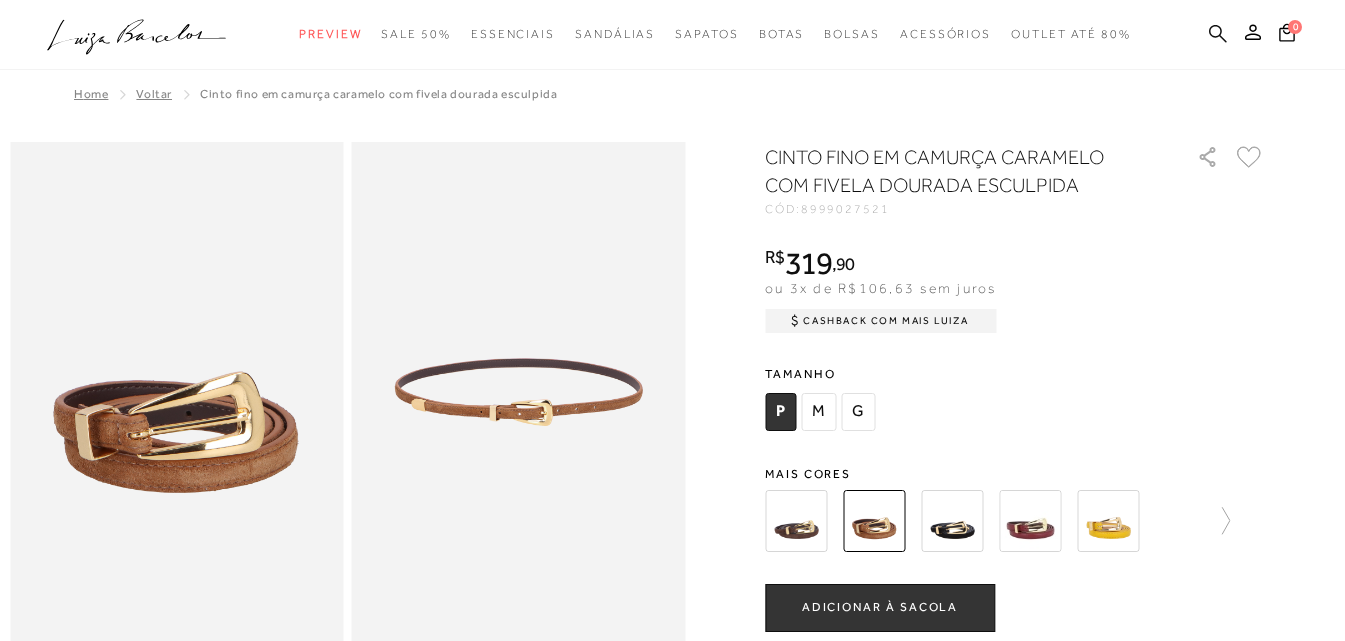 click 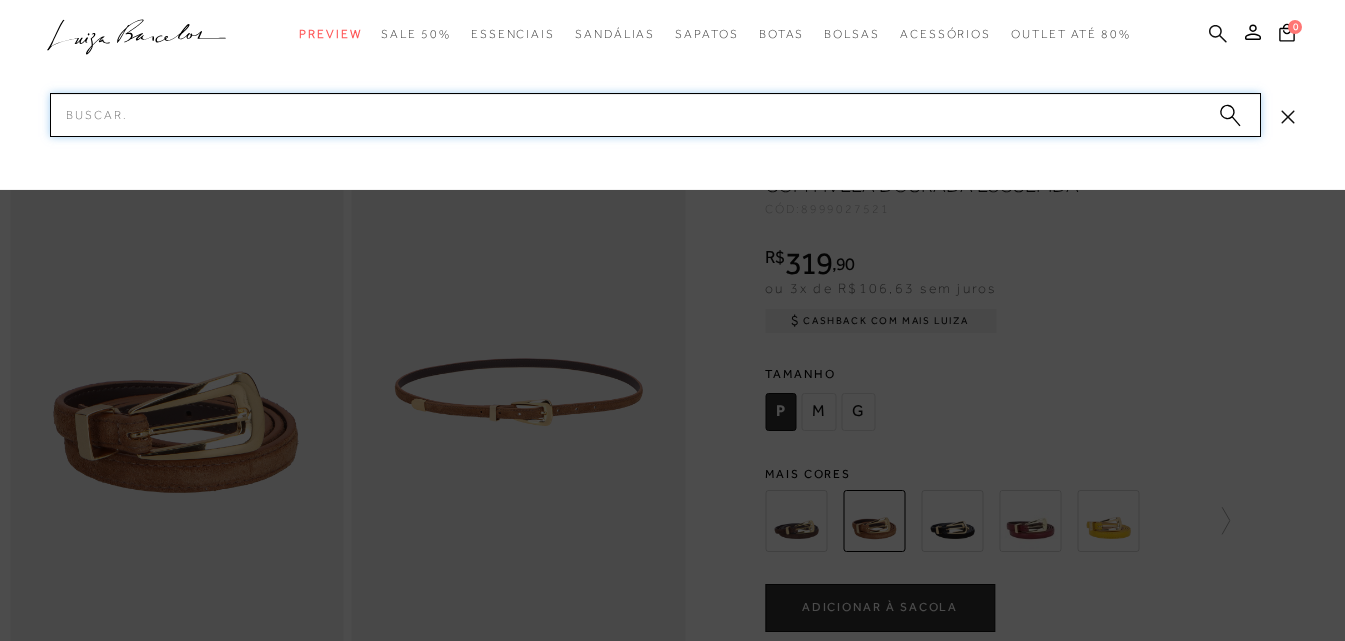 paste on "[PRODUCT_ID]" 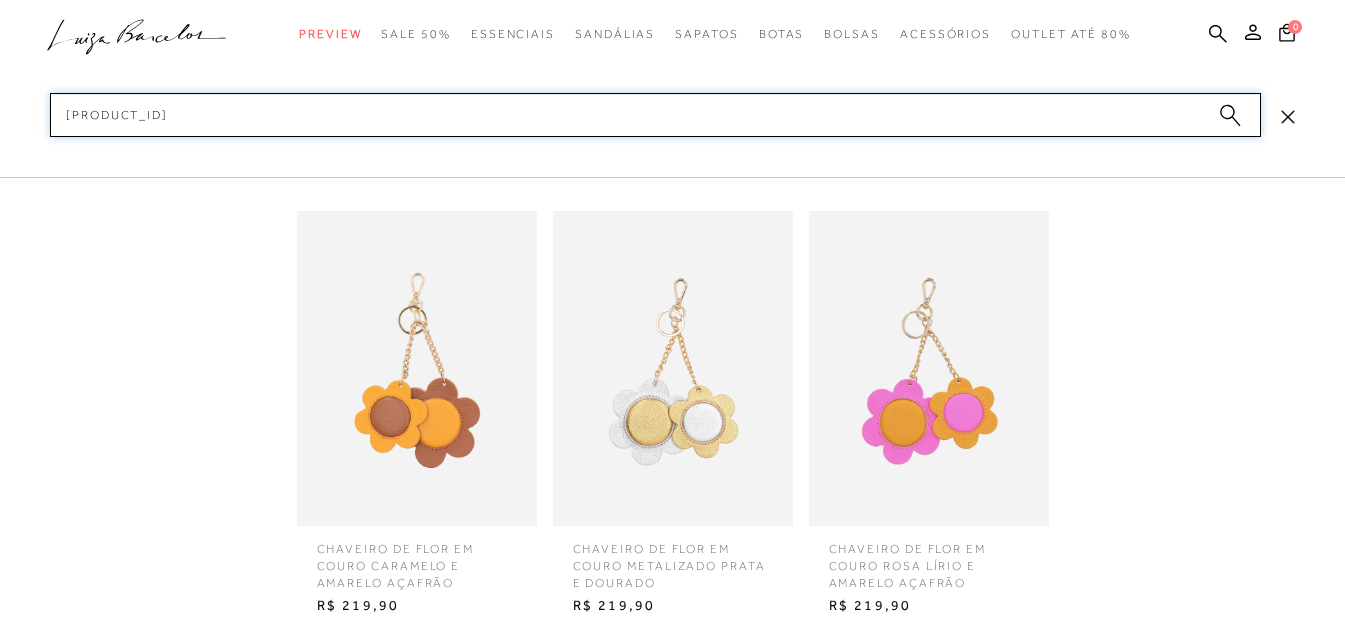 type on "[PRODUCT_ID]" 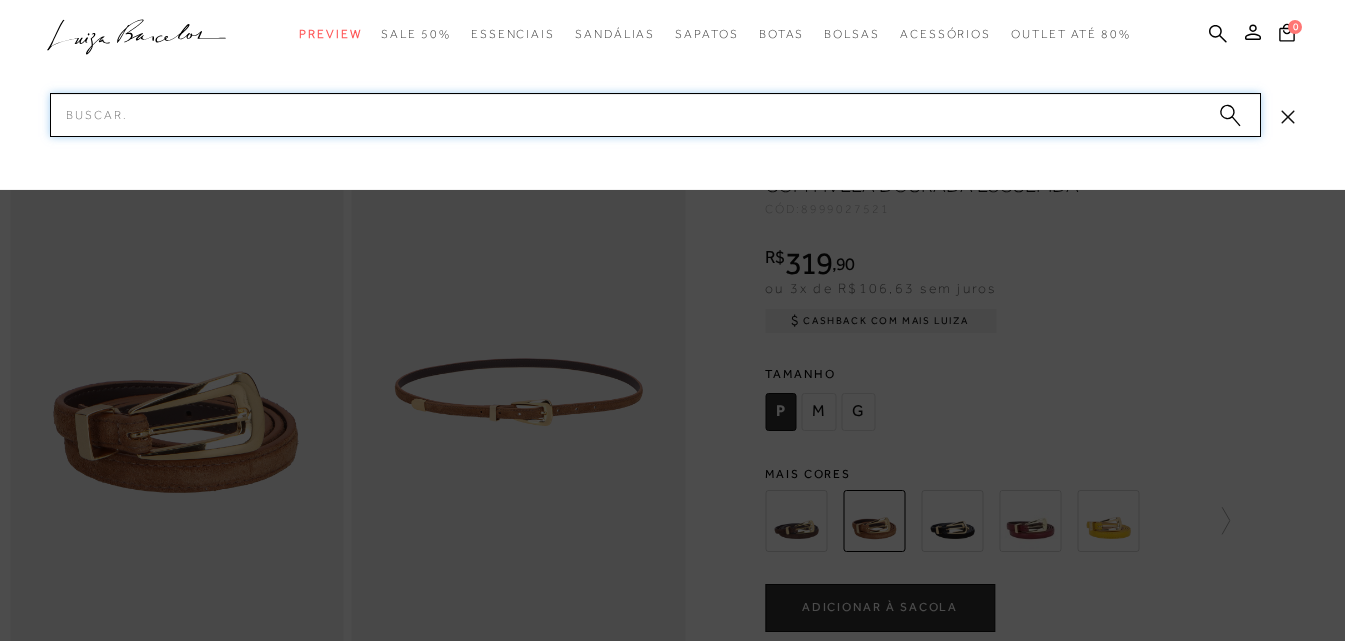 click on "Pesquisar" at bounding box center (655, 115) 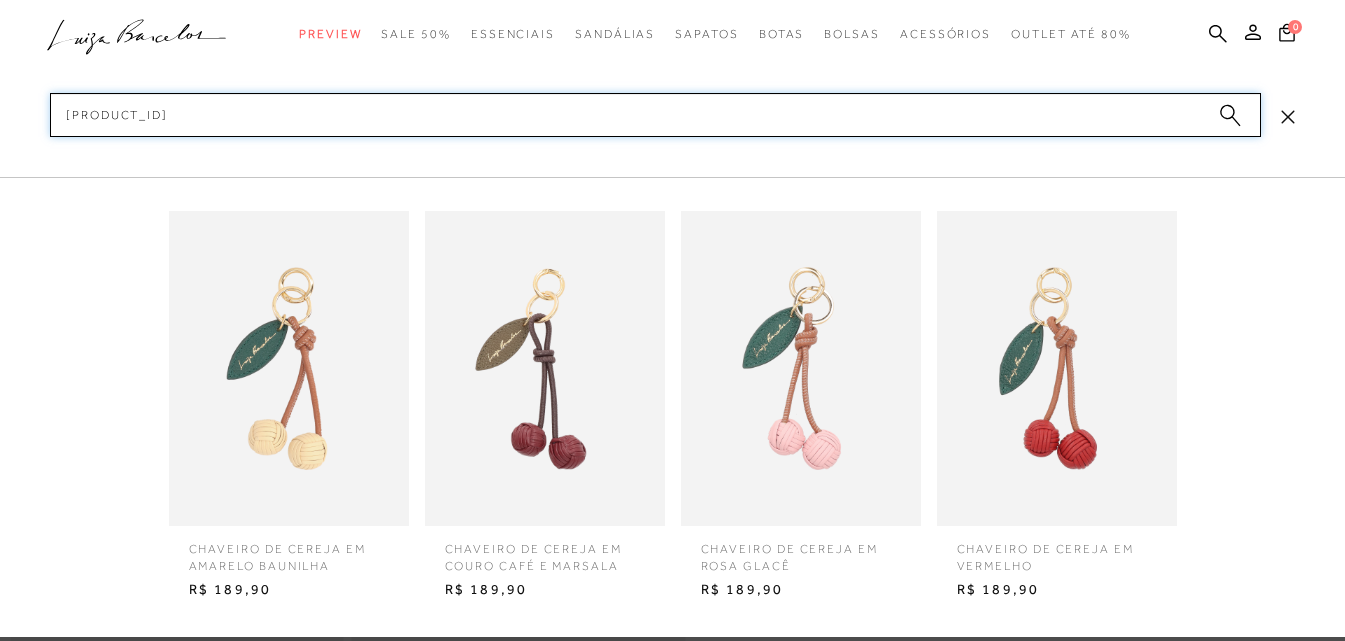 type on "[PRODUCT_ID]" 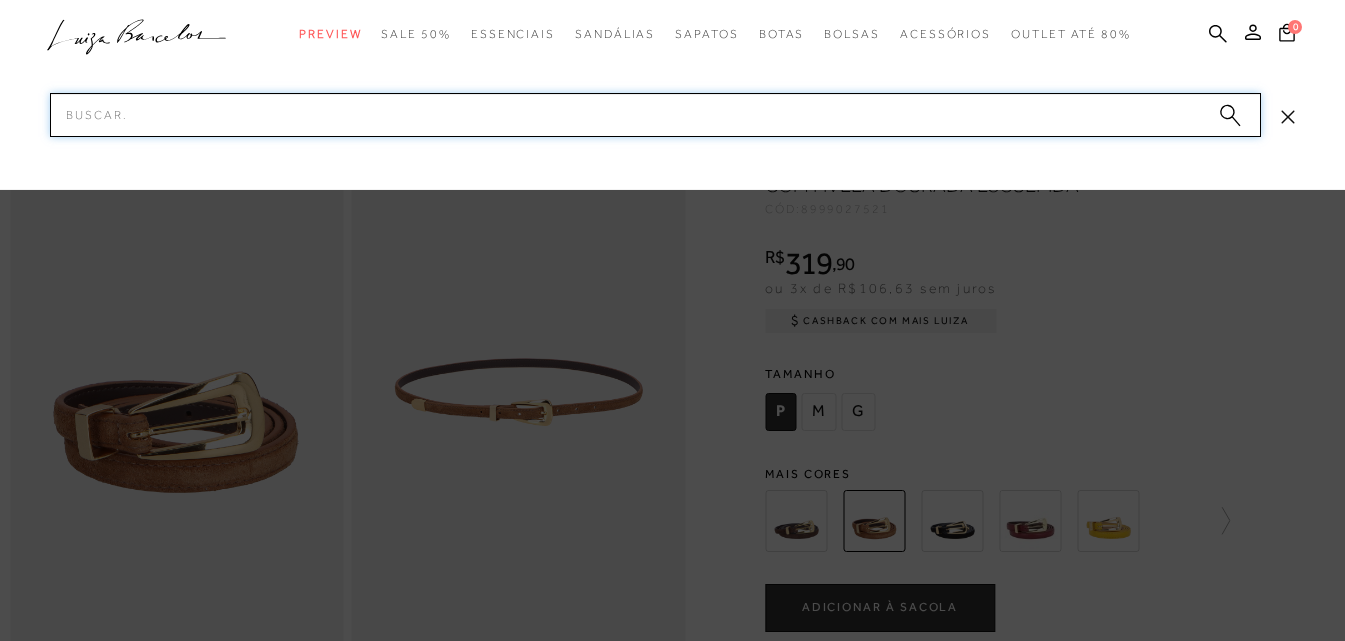 click on "Pesquisar" at bounding box center [655, 115] 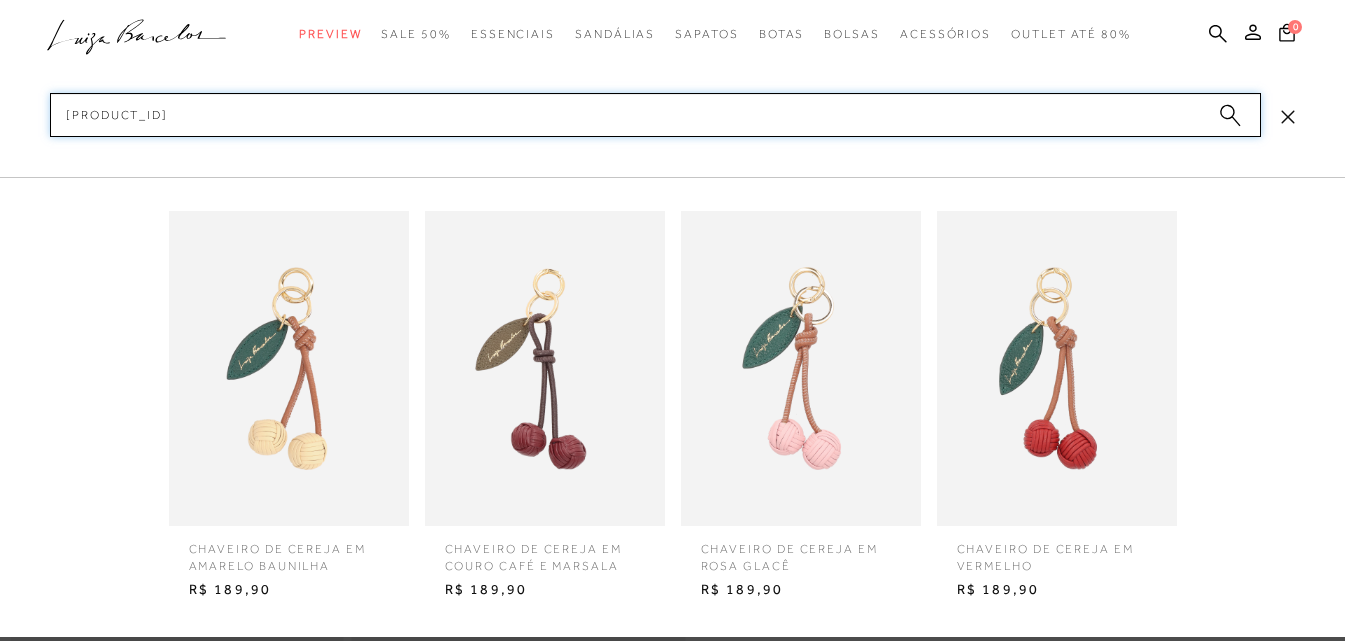 type on "[PRODUCT_ID]" 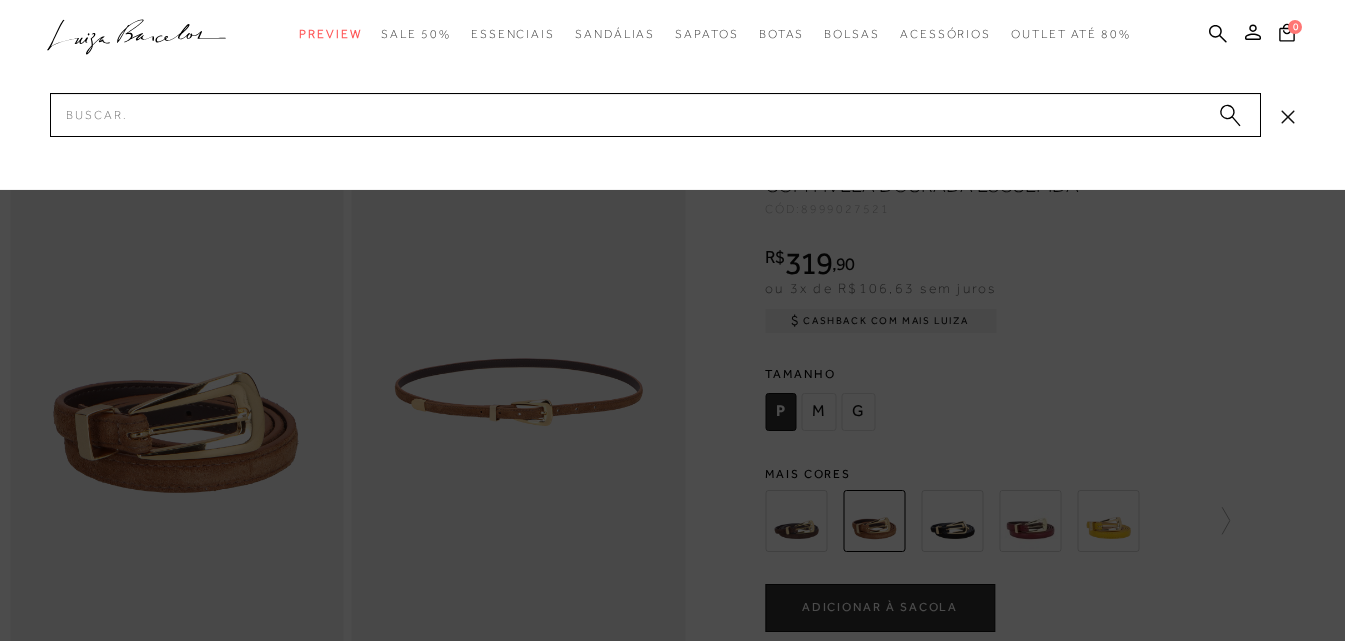 click at bounding box center [672, 95] 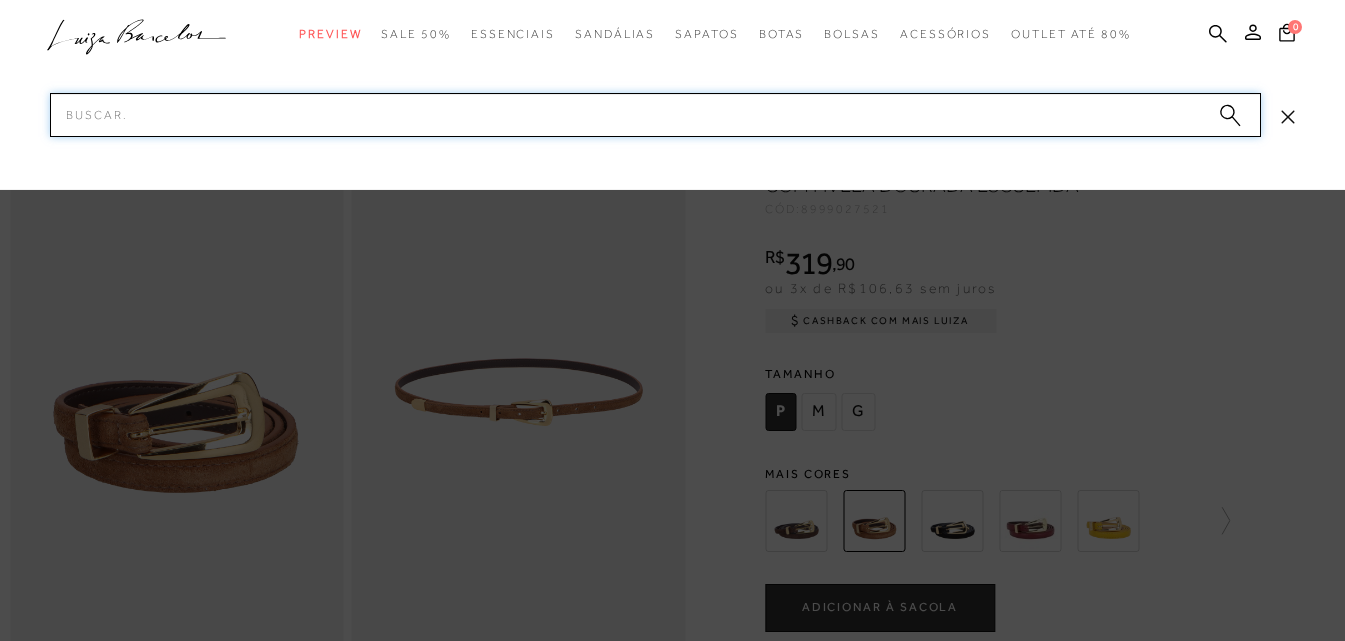 click on "Pesquisar" at bounding box center (655, 115) 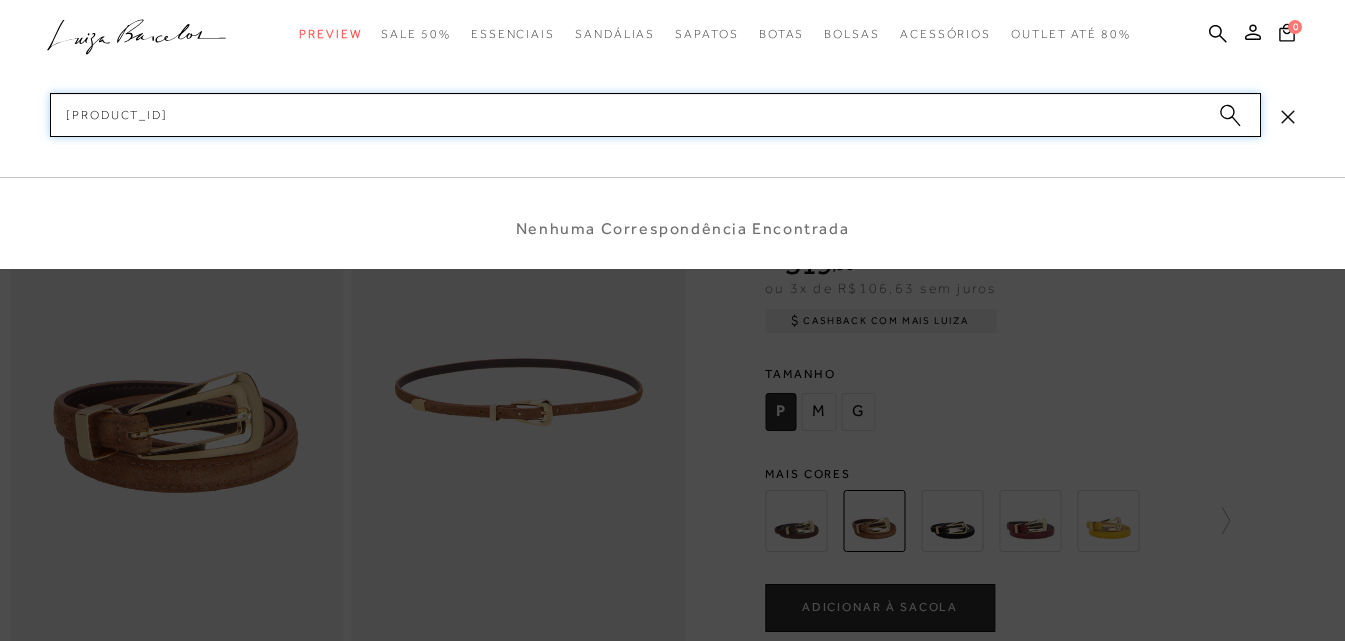 type on "[PRODUCT_ID]" 